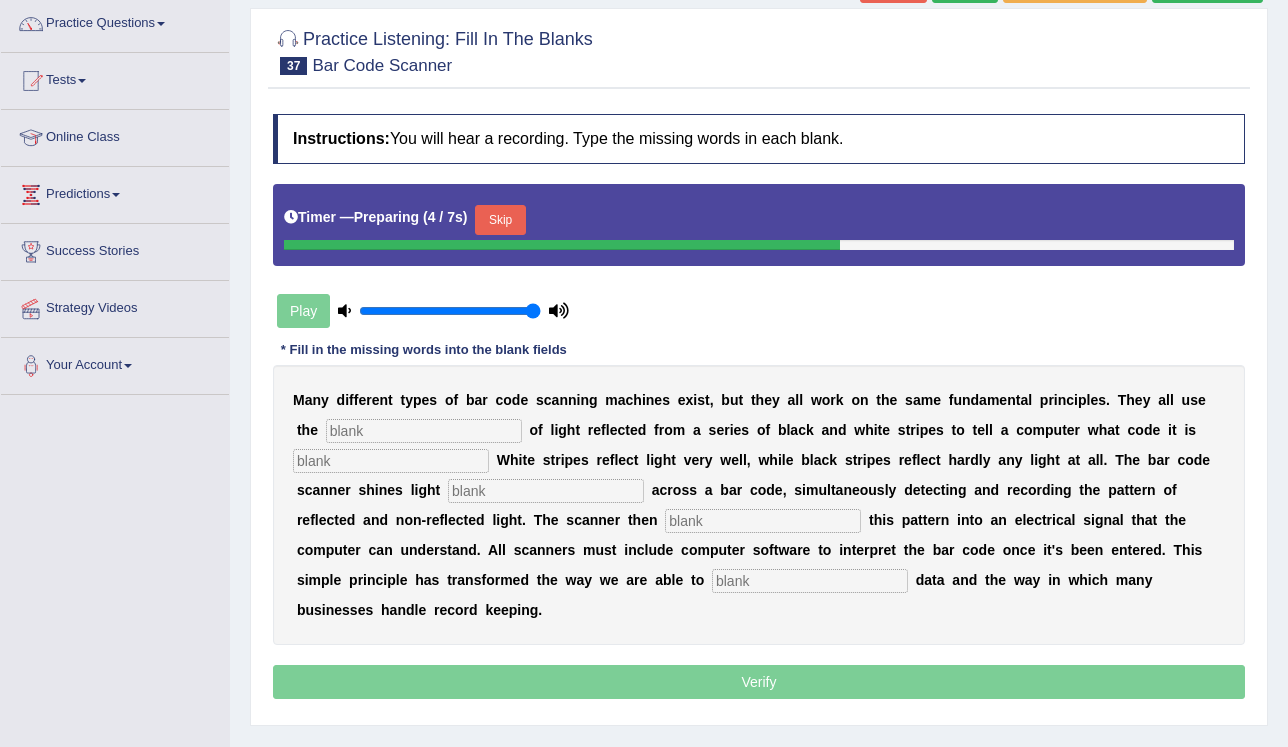 scroll, scrollTop: 160, scrollLeft: 0, axis: vertical 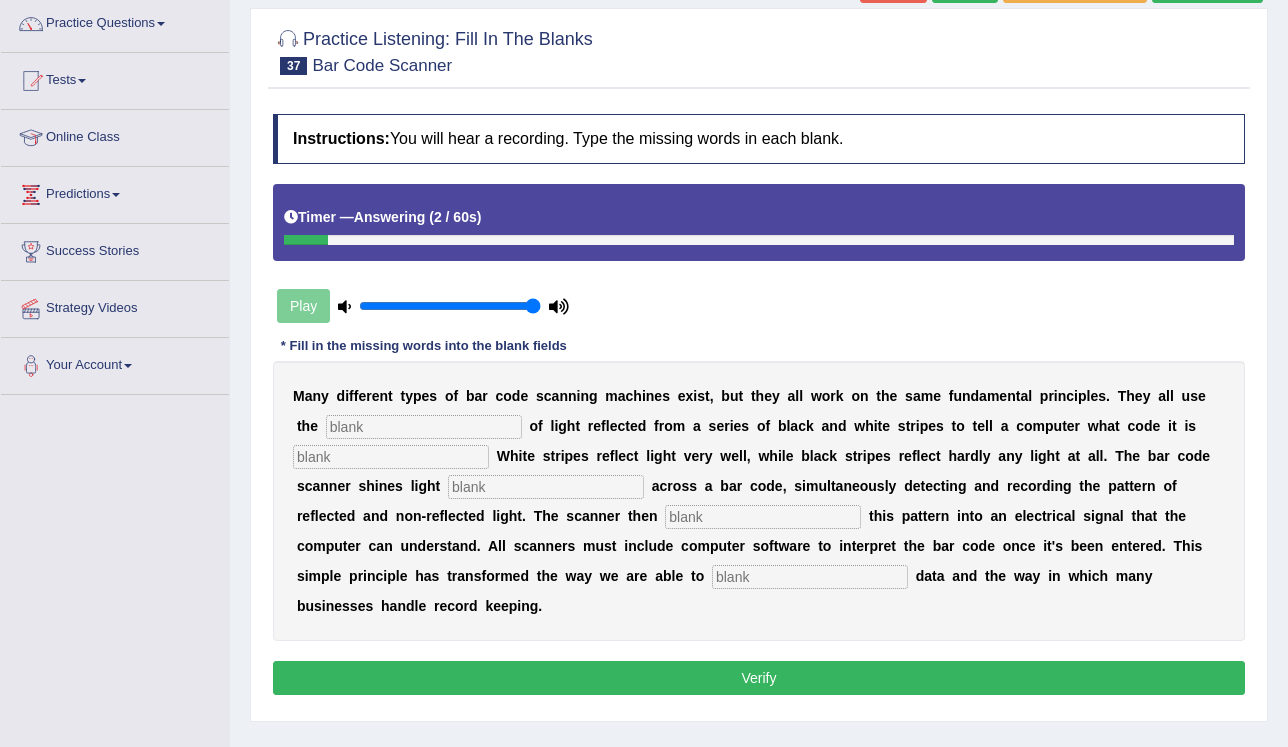 click on "Many different types of bar code scanning machines exist, but they all work on the same fundamental principles. They all use the of light reflected from a series of black and white stripes to tell a computer what code it is White stripes reflect light very well, while black stripes reflect hardly any light at all. The bar code scanner shines light across a bar code, simultaneously detecting and recording the pattern of reflected" at bounding box center [759, 501] 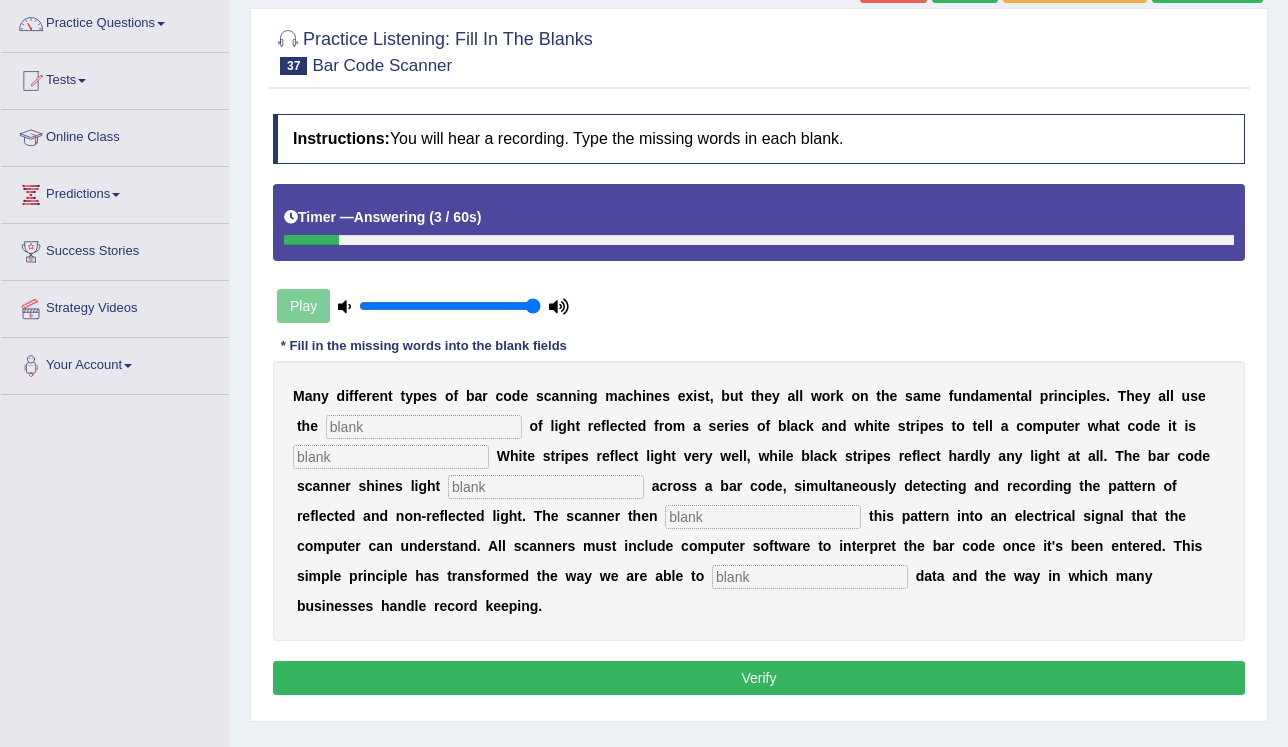 click at bounding box center (424, 427) 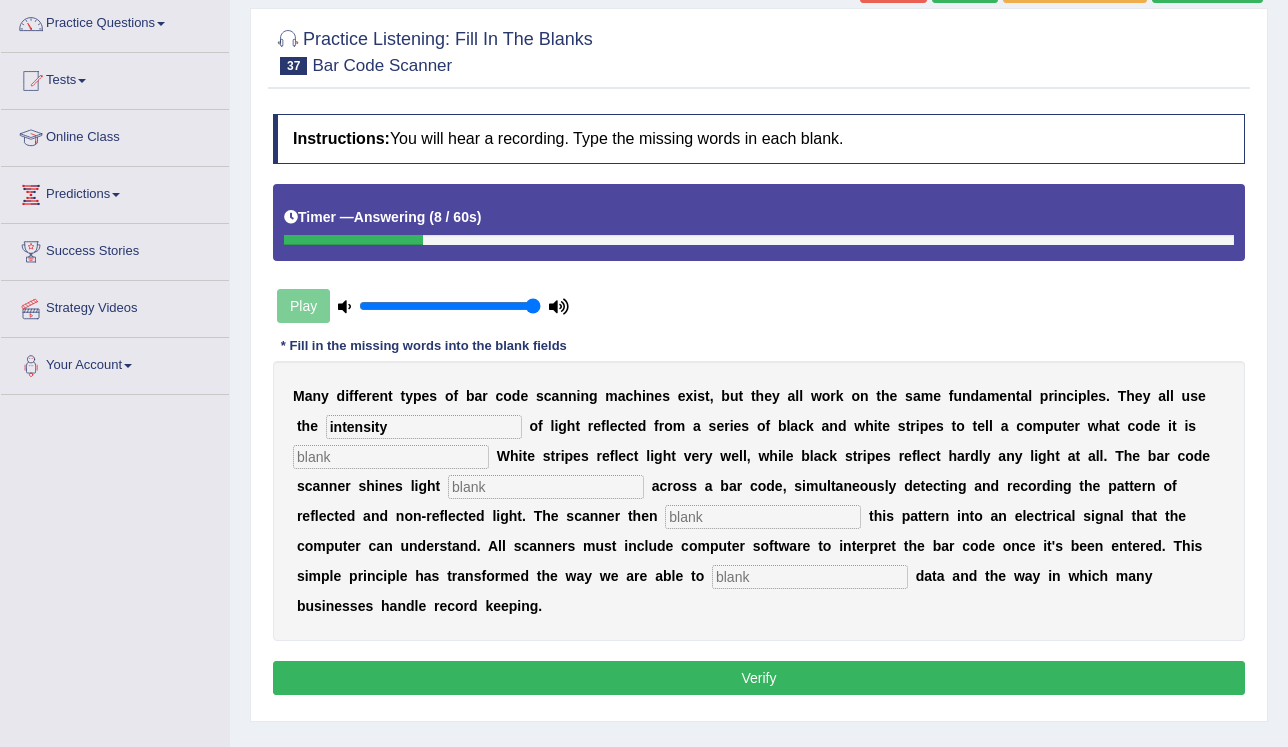 type on "intensity" 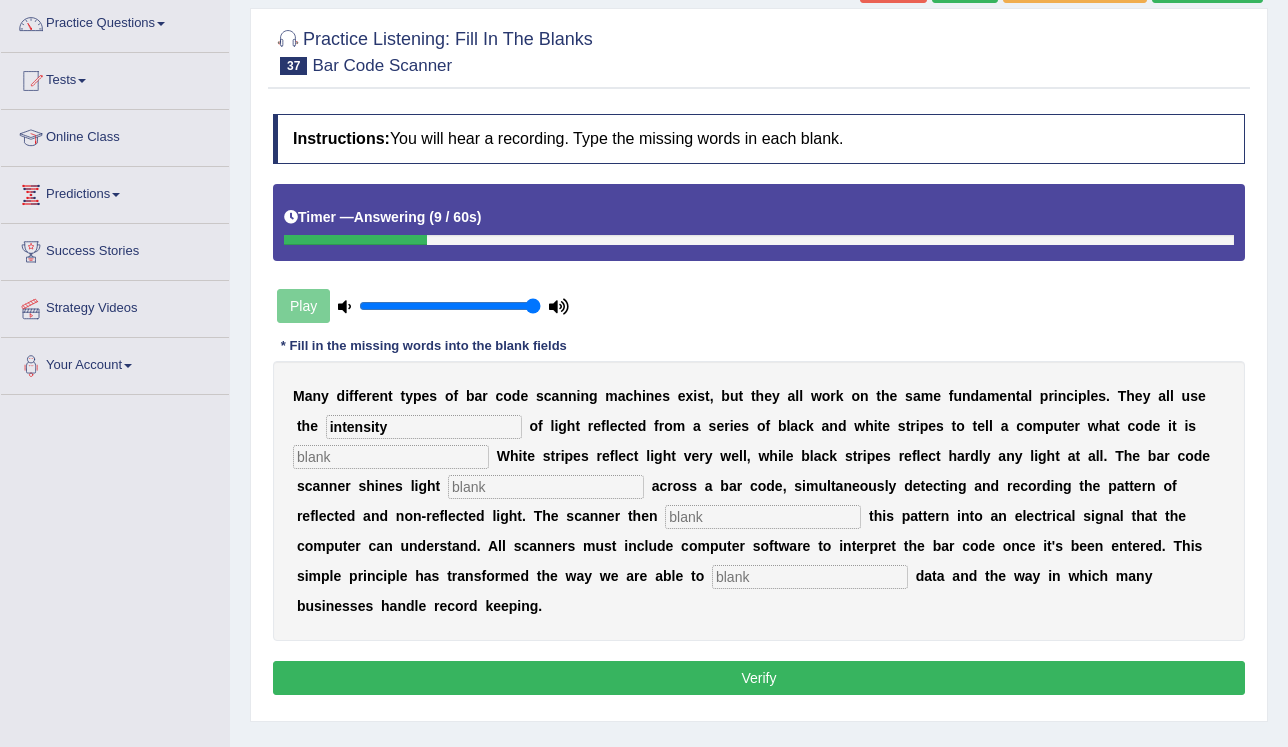 click at bounding box center [391, 457] 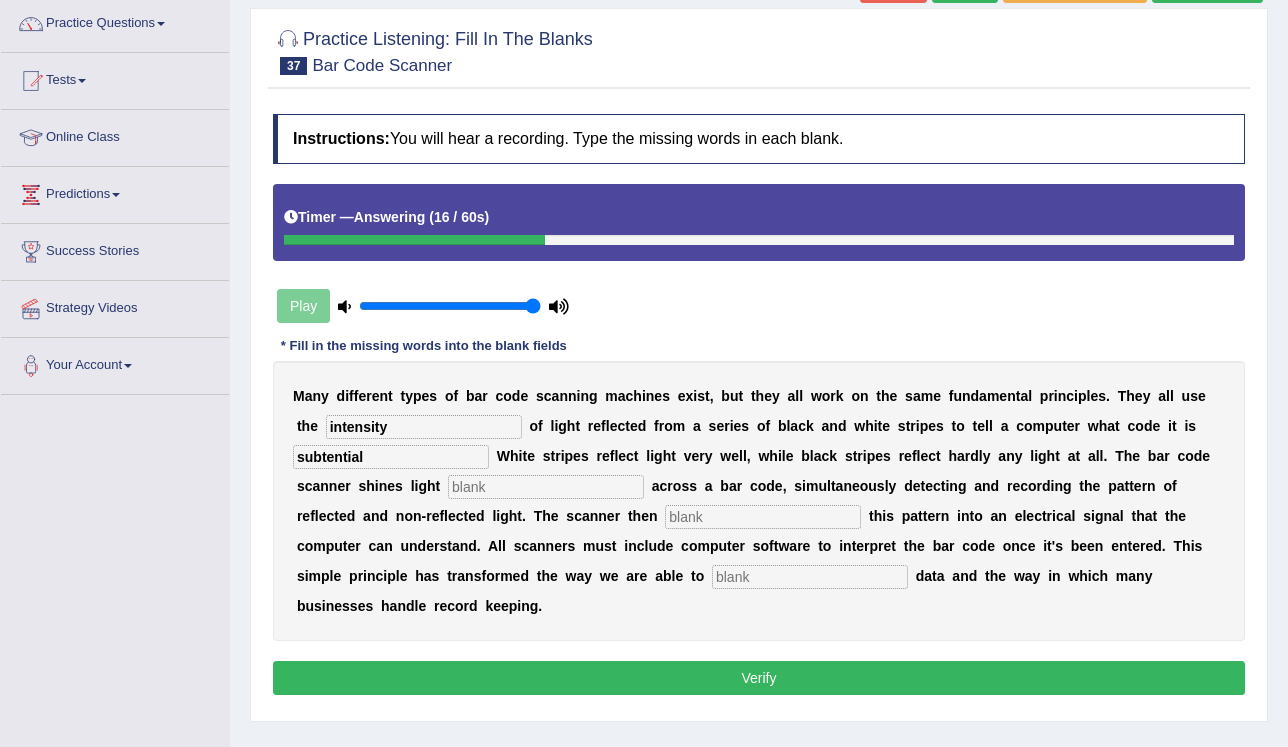type on "subtential" 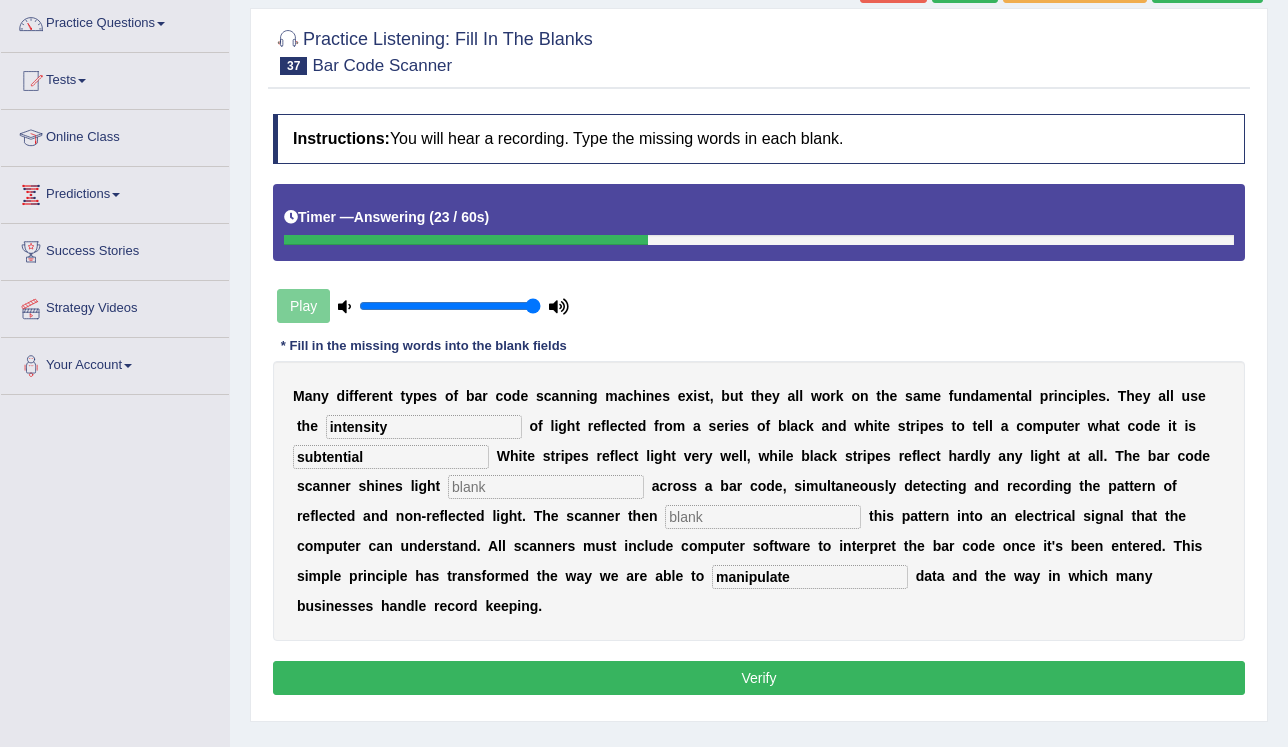 type on "manipulate" 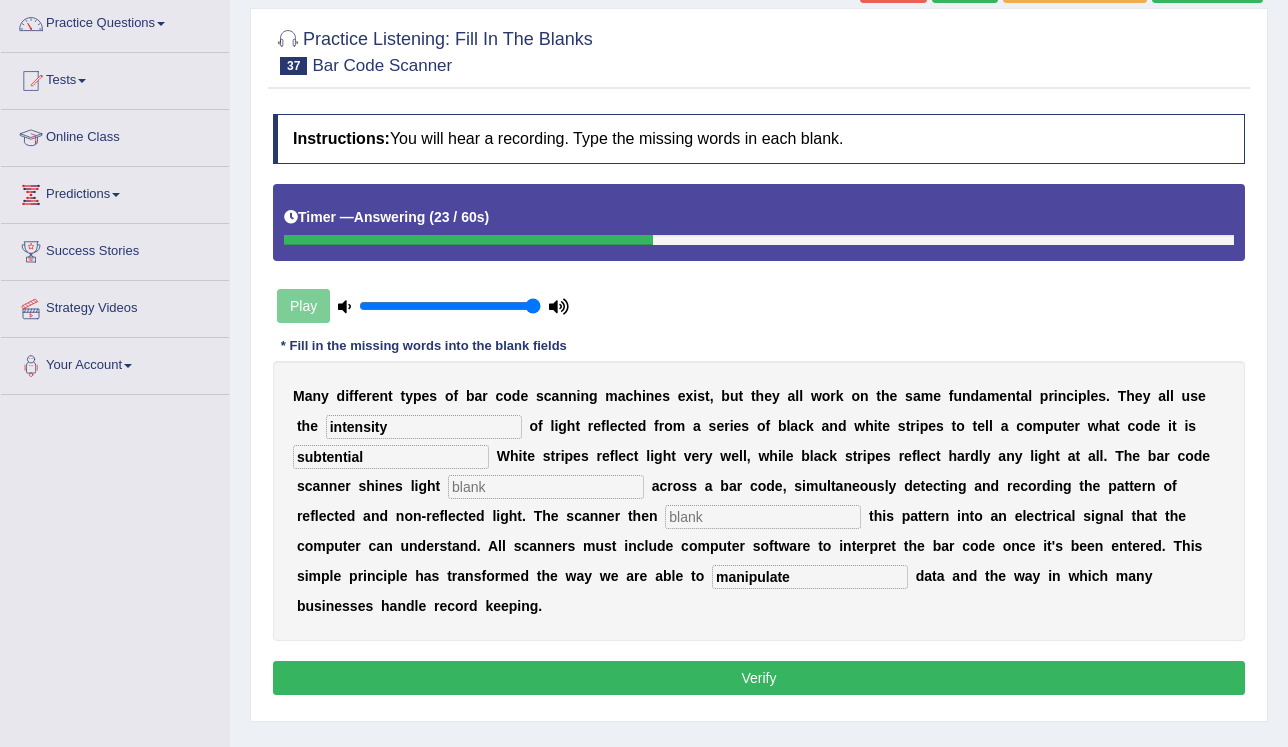 click at bounding box center (763, 517) 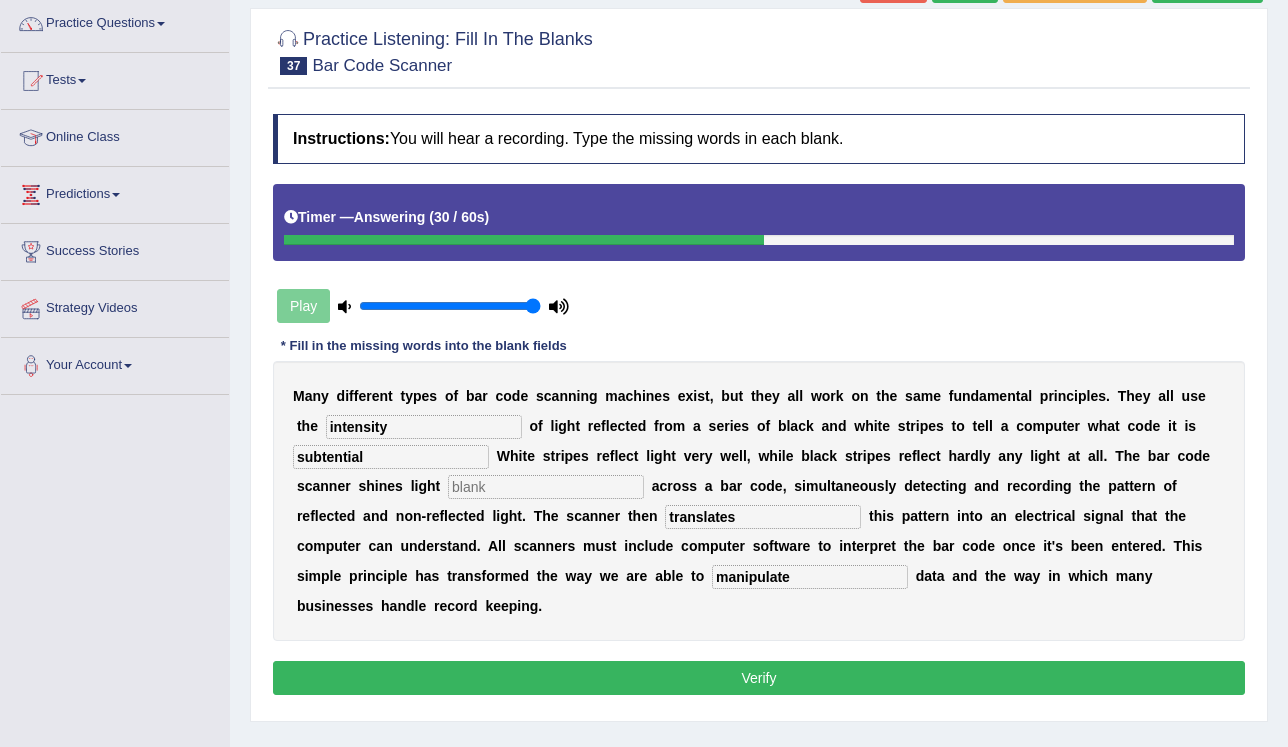 type on "translates" 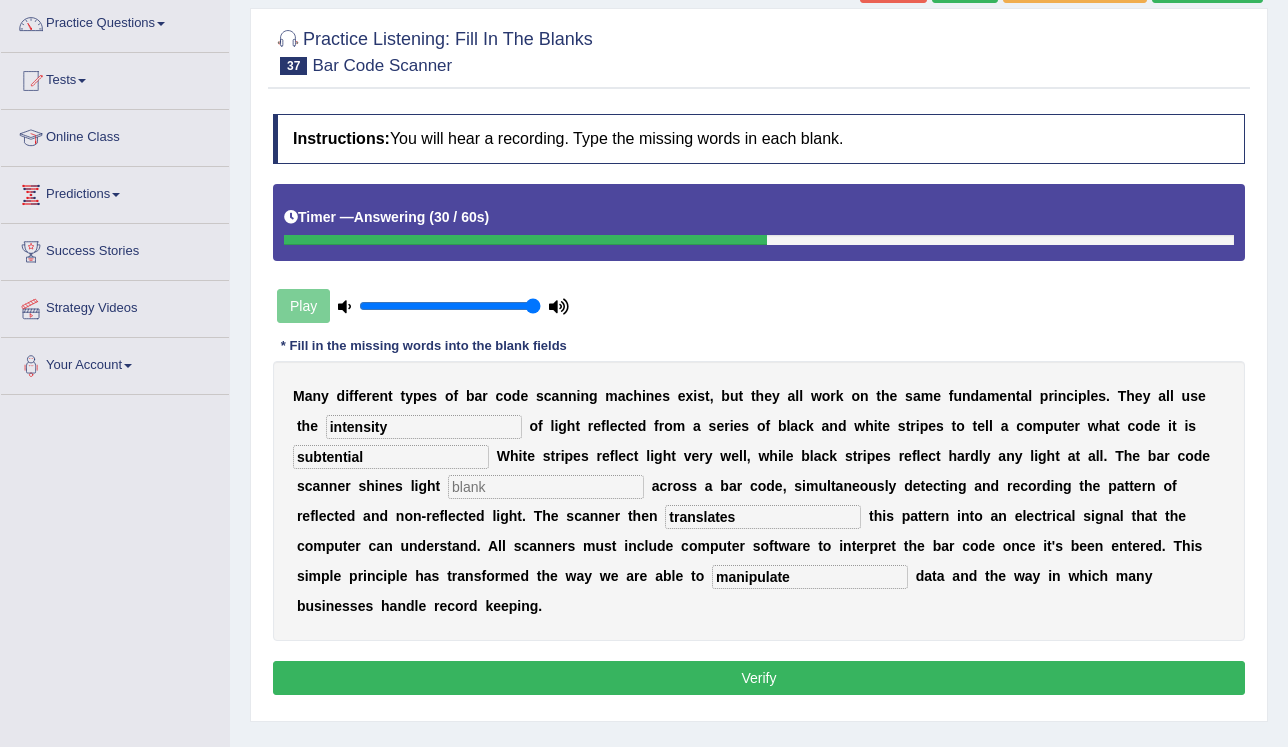 click at bounding box center [546, 487] 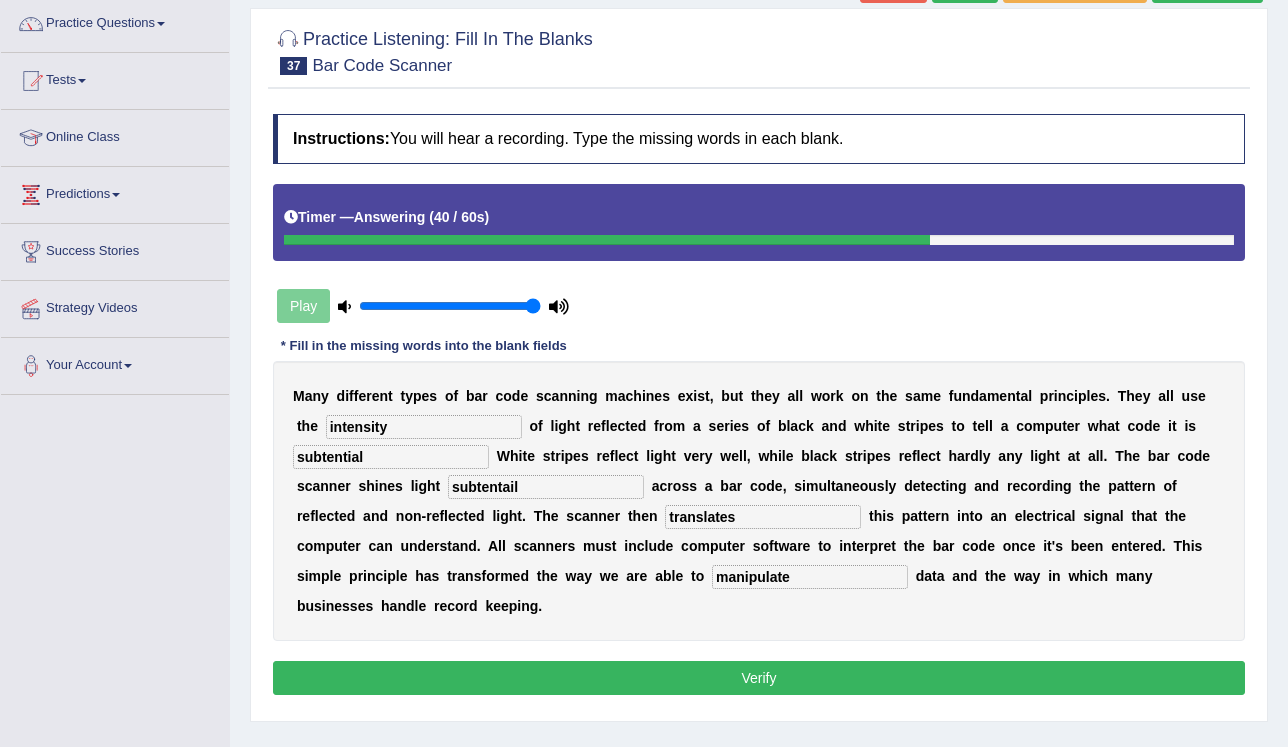 type on "subtentail" 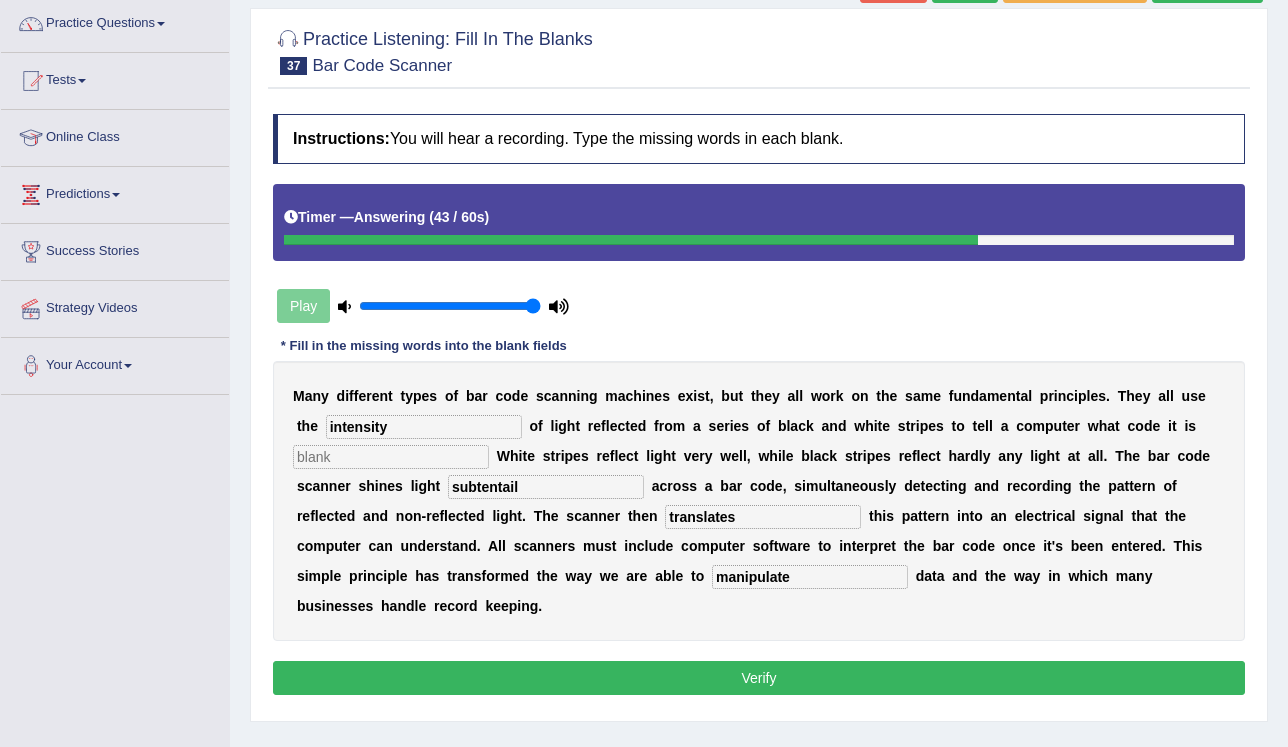 click on "Verify" at bounding box center [759, 678] 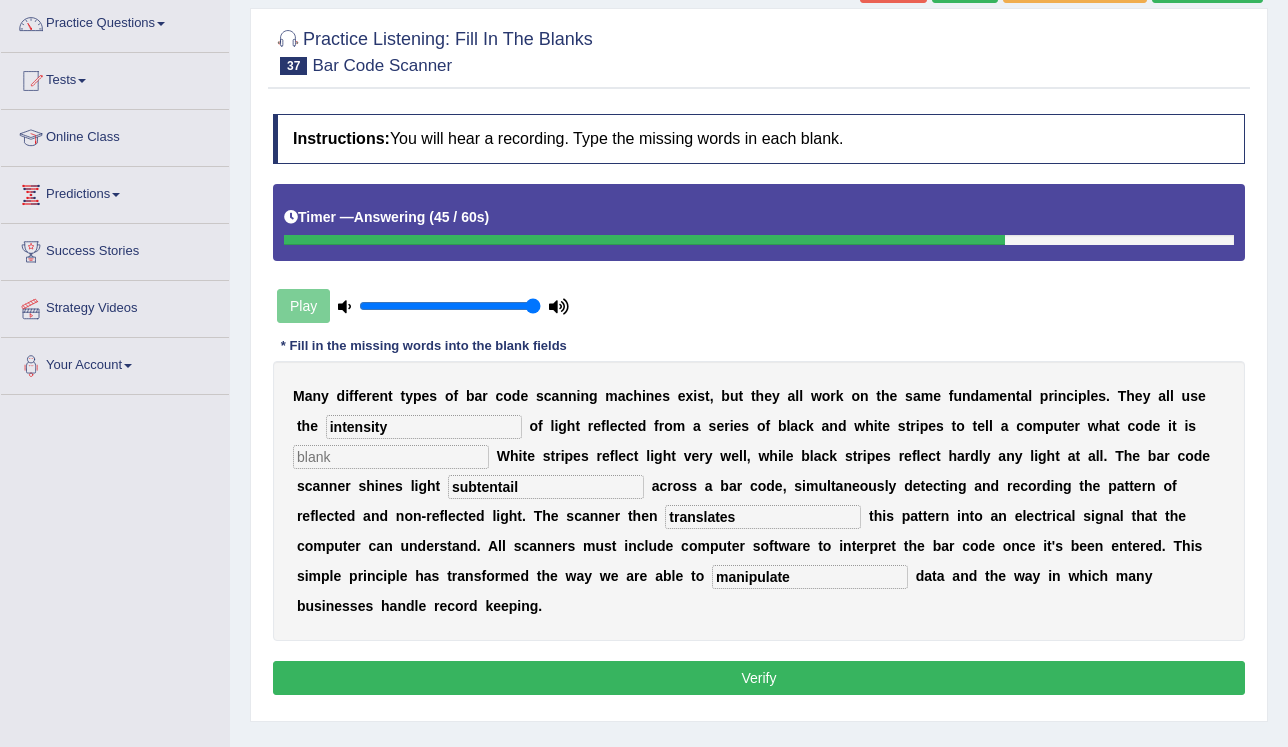 click at bounding box center (391, 457) 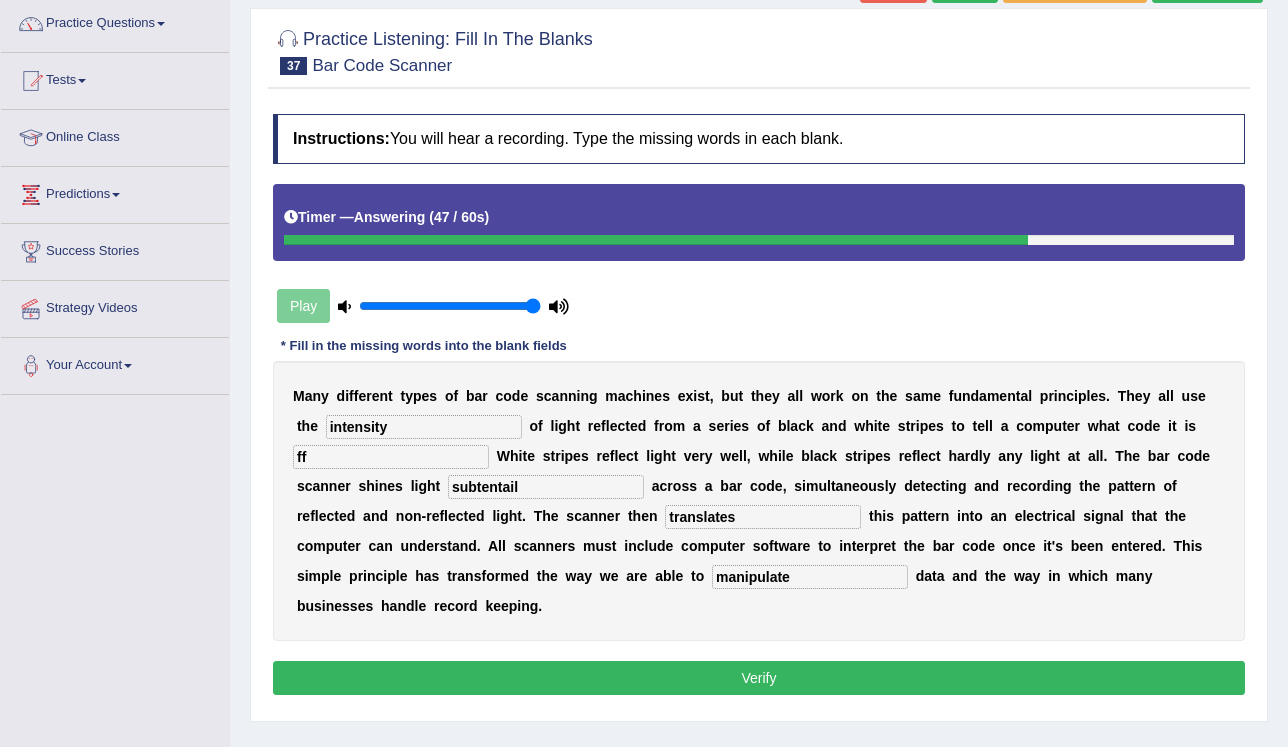 type on "ff" 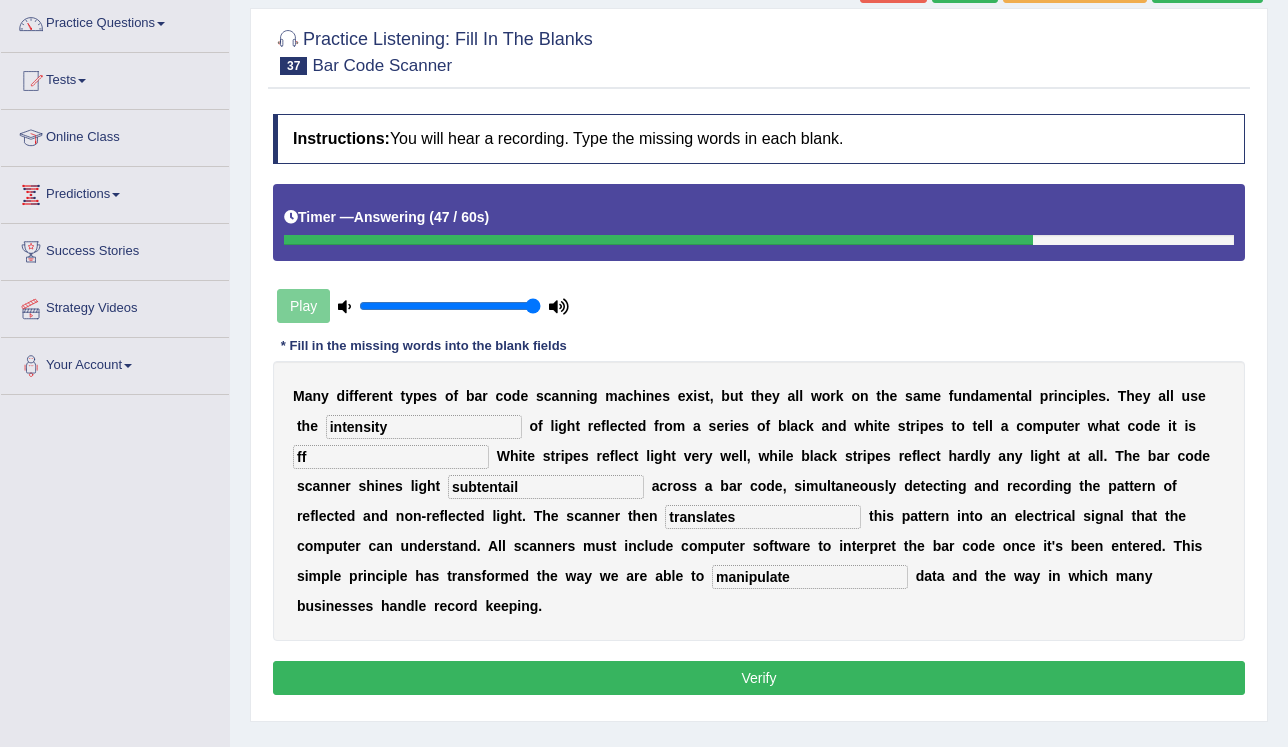 click on "Verify" at bounding box center [759, 678] 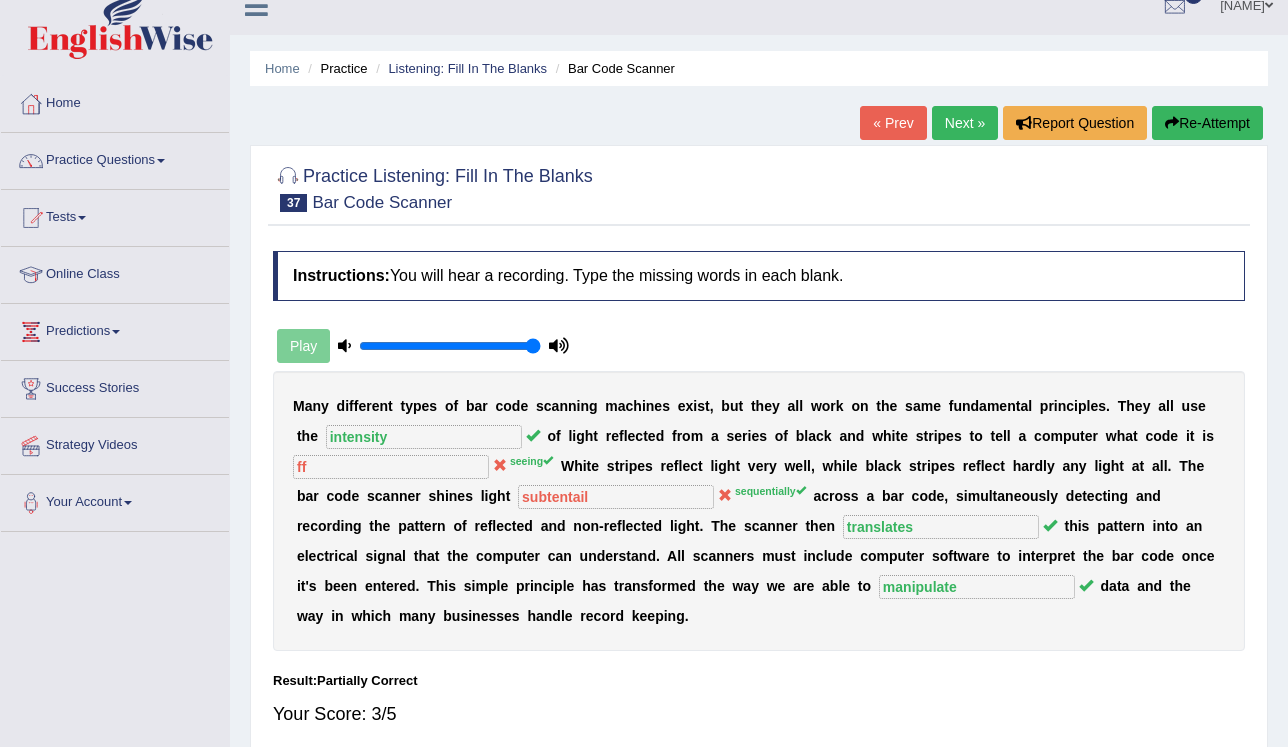 scroll, scrollTop: 0, scrollLeft: 0, axis: both 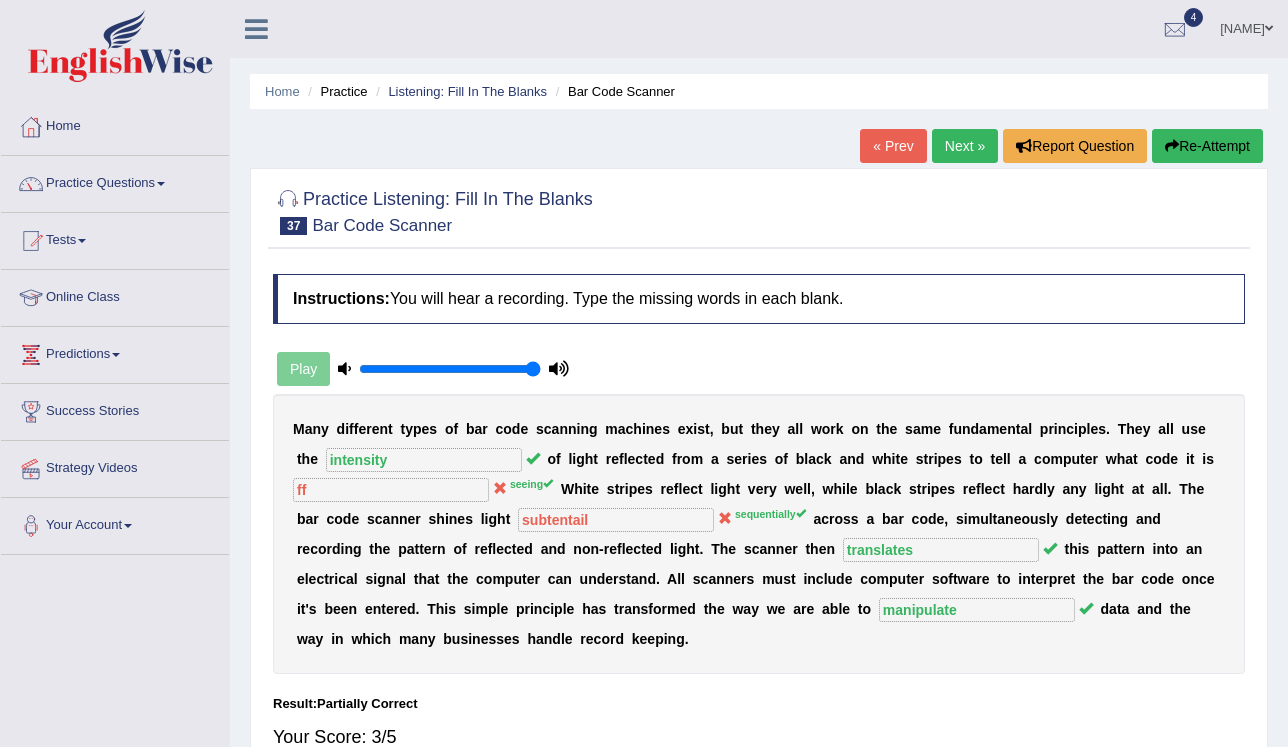 click on "Next »" at bounding box center (965, 146) 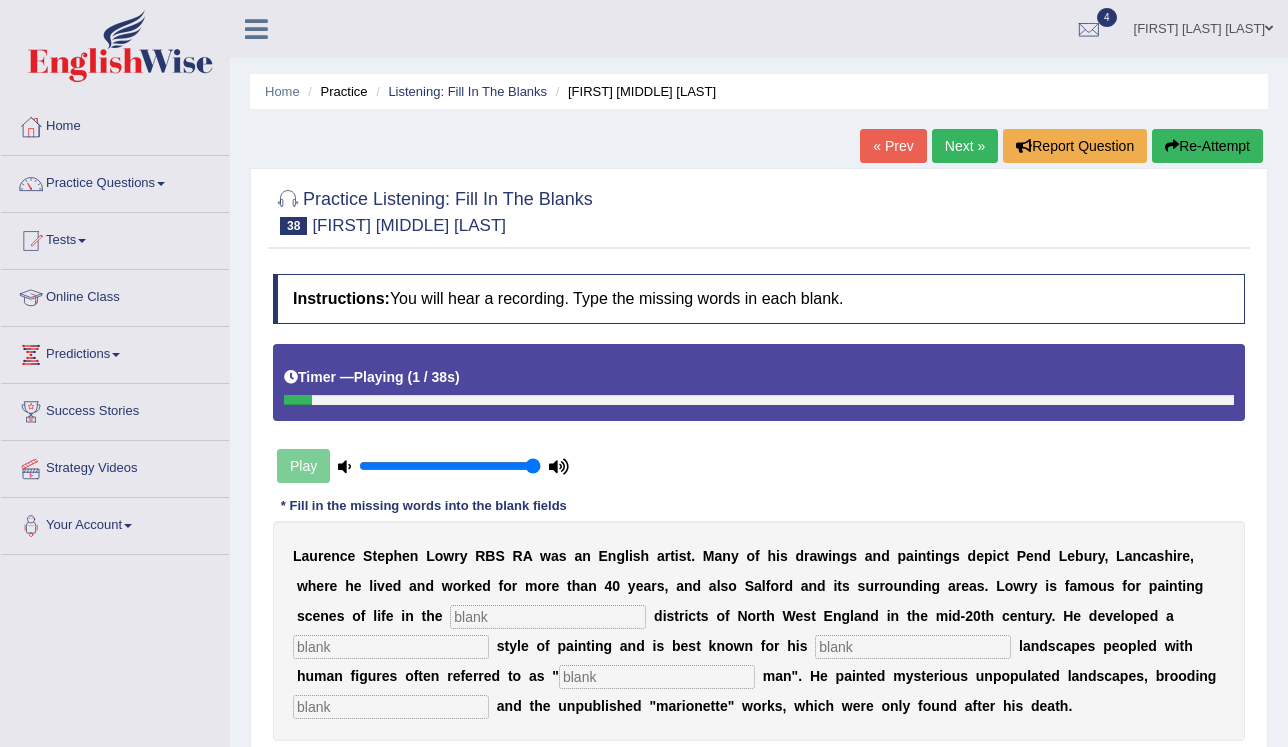 scroll, scrollTop: 240, scrollLeft: 0, axis: vertical 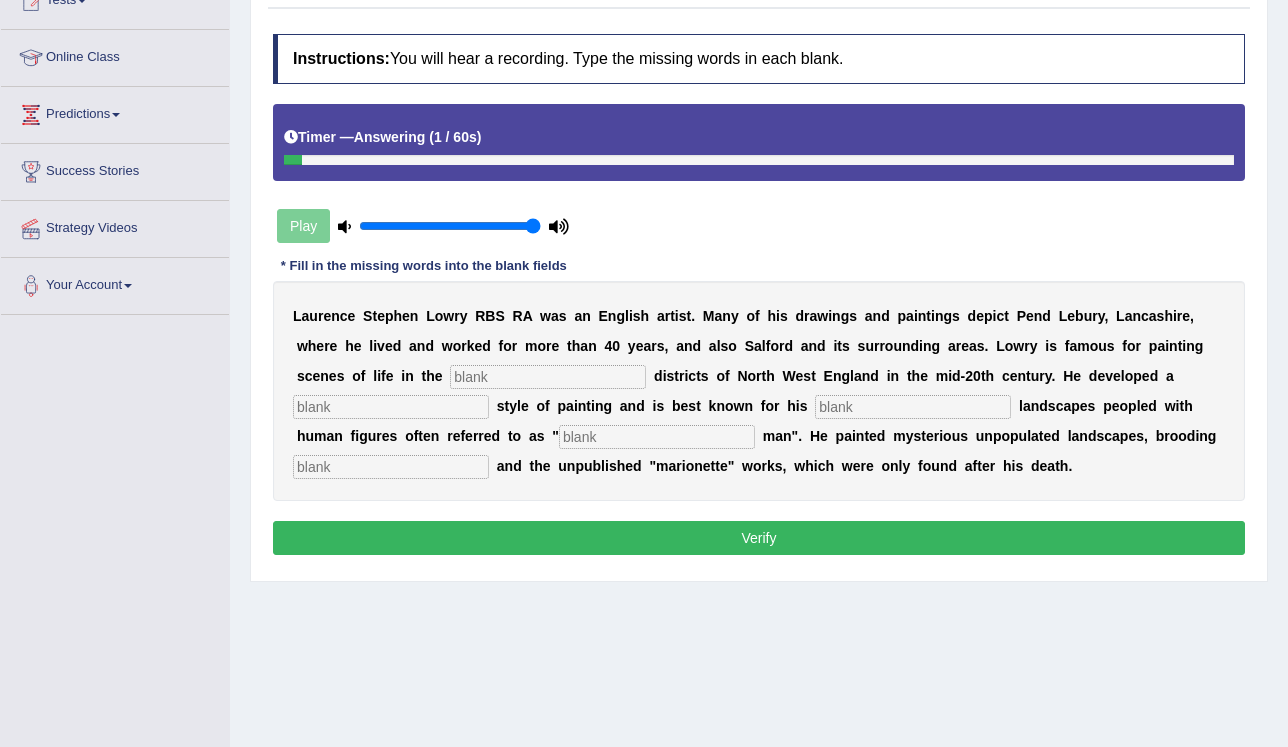 click at bounding box center [548, 377] 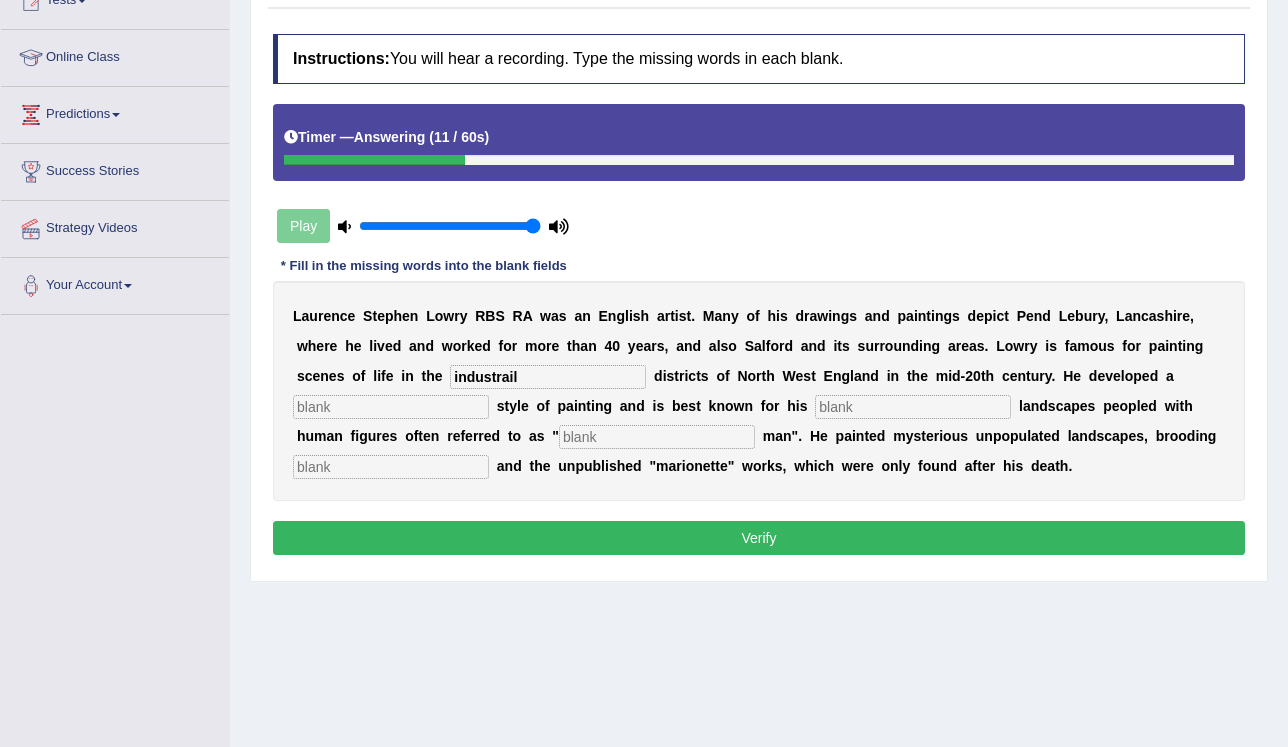 type on "industrail" 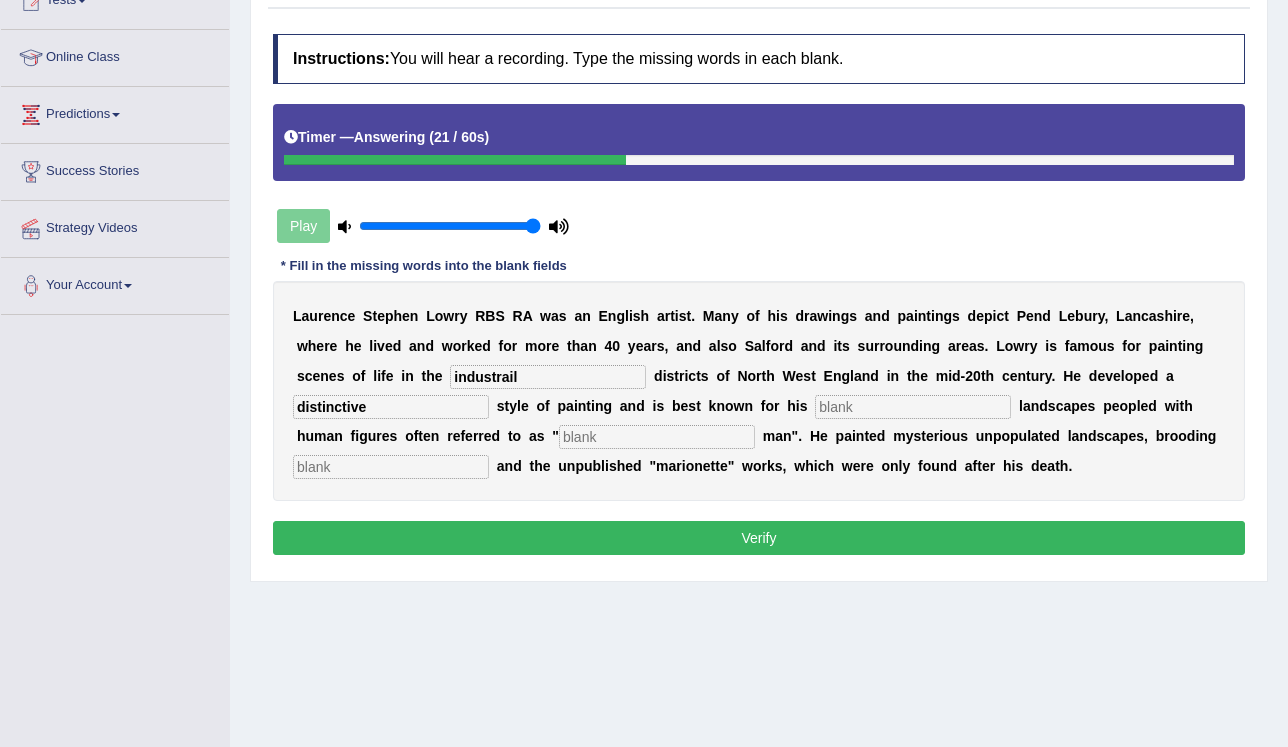 type on "distinctive" 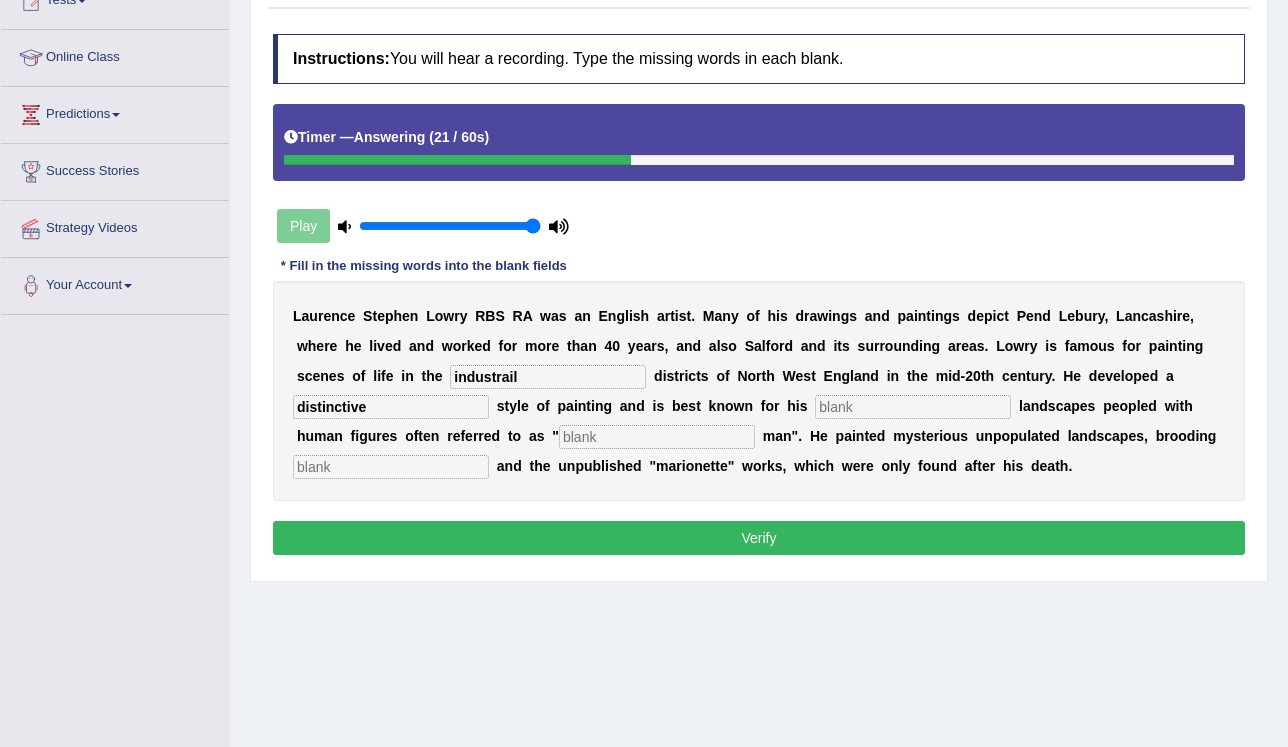 click at bounding box center (913, 407) 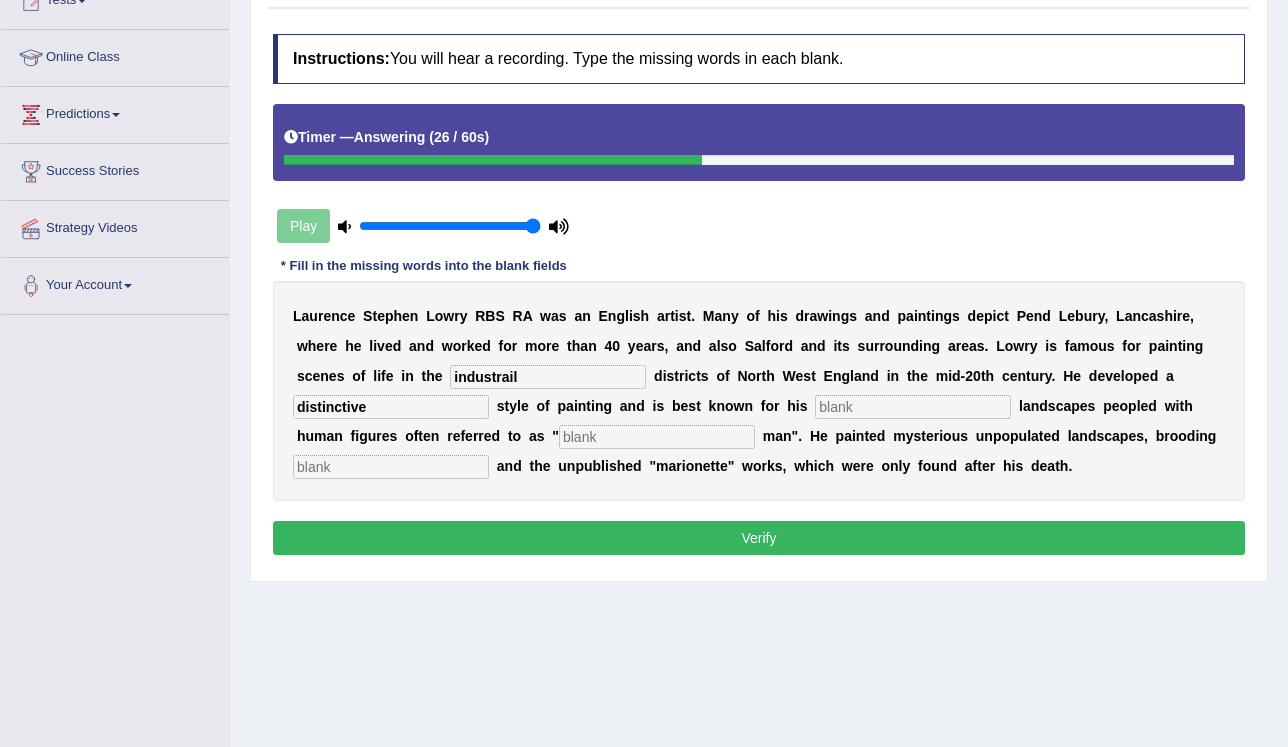click at bounding box center [657, 437] 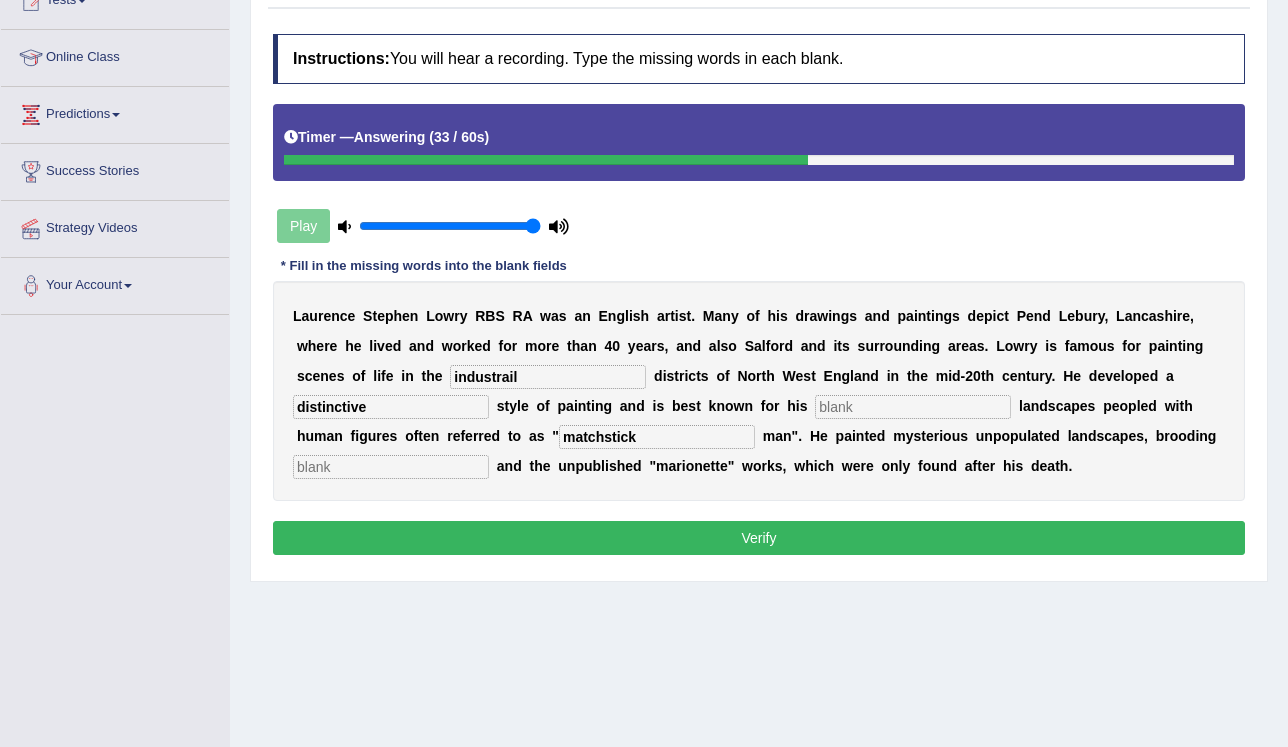 type on "matchstick" 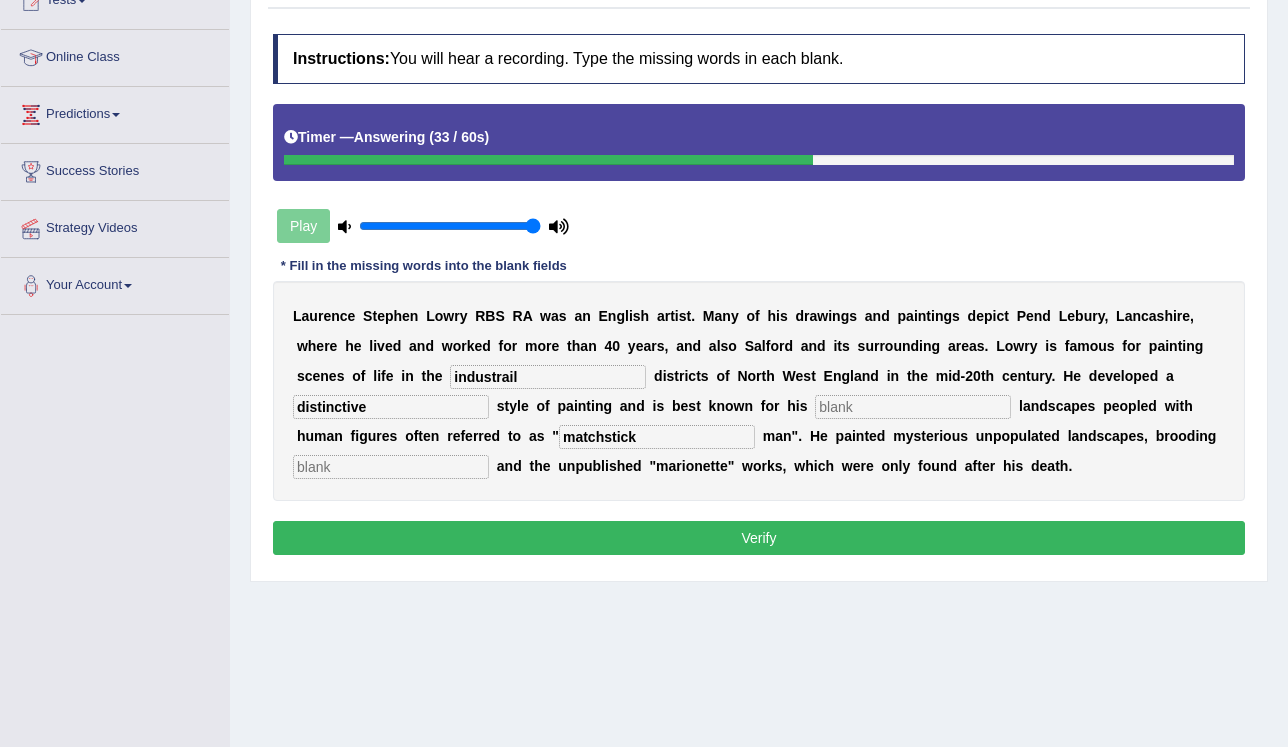 click at bounding box center (391, 467) 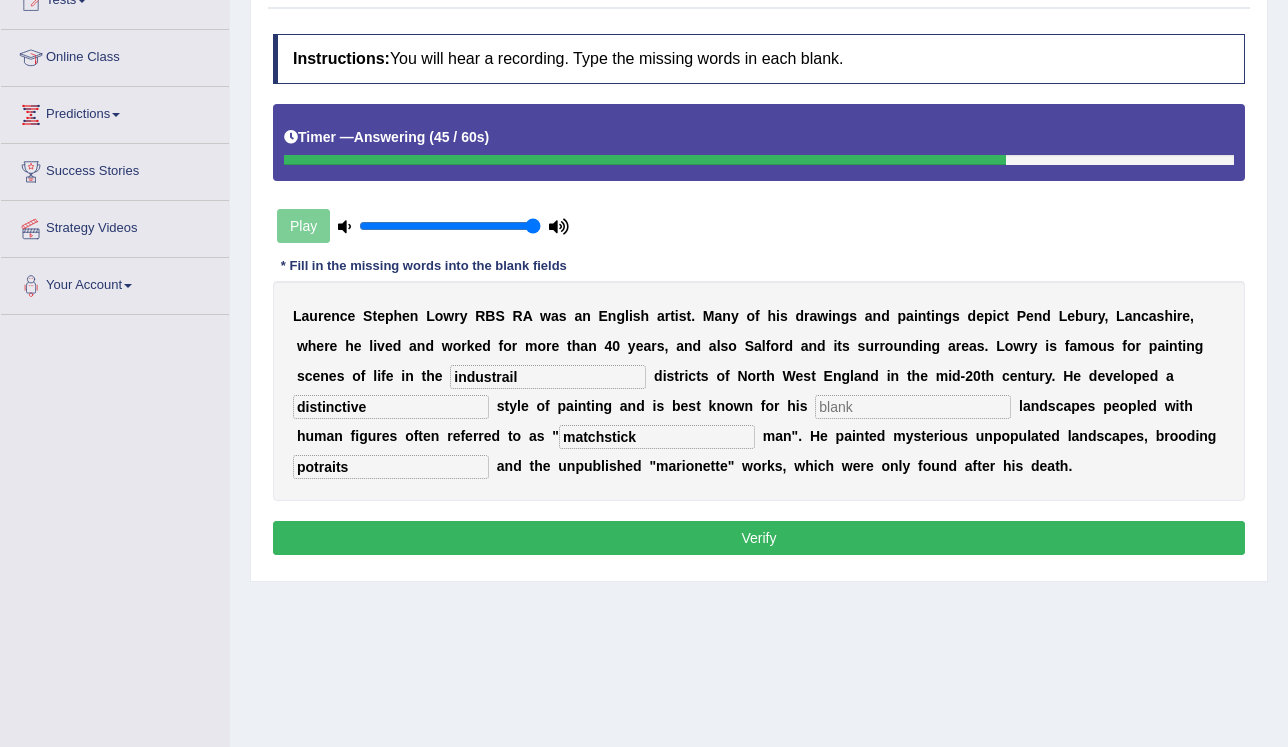 type on "potraits" 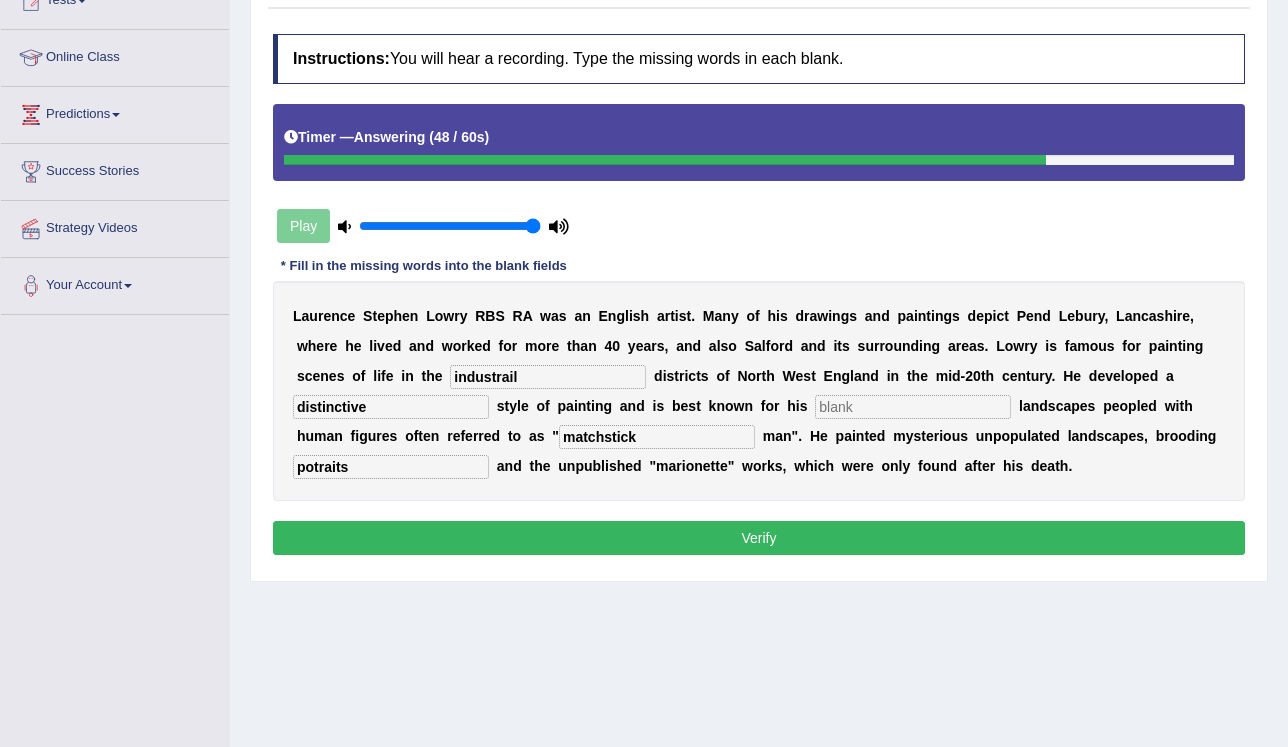 click at bounding box center [913, 407] 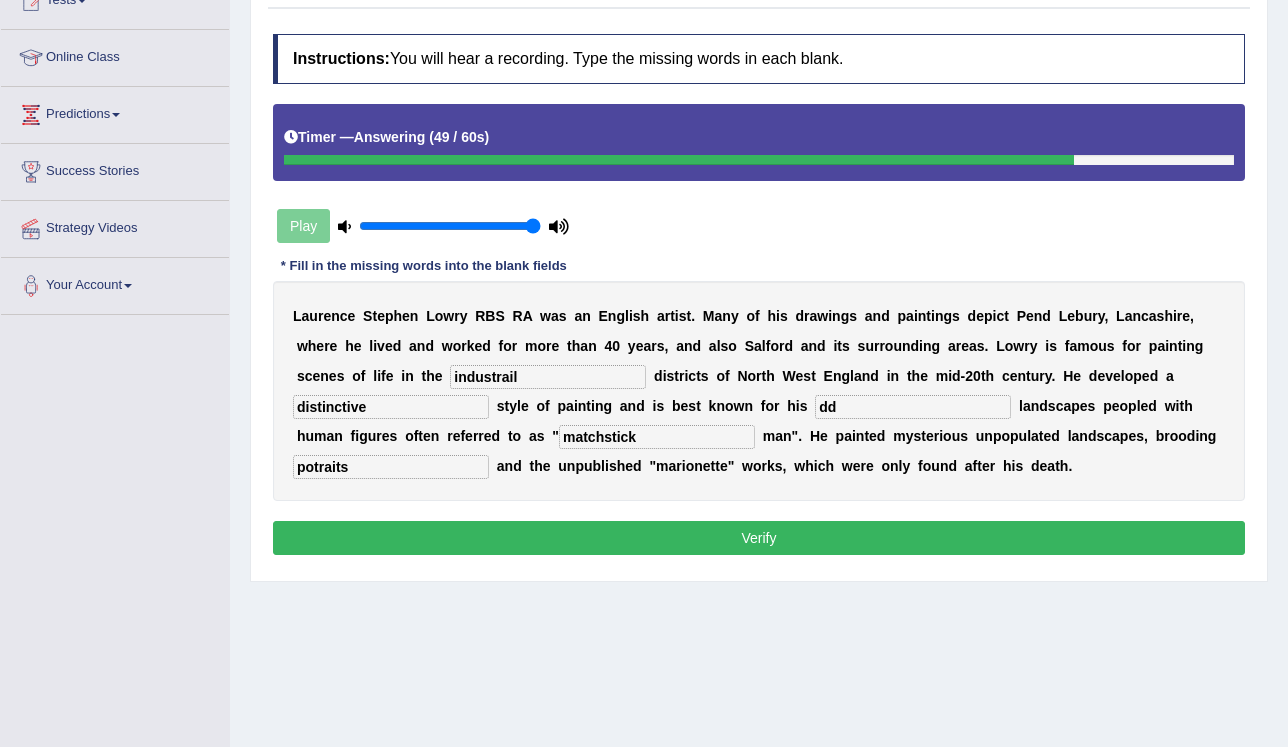 type on "dd" 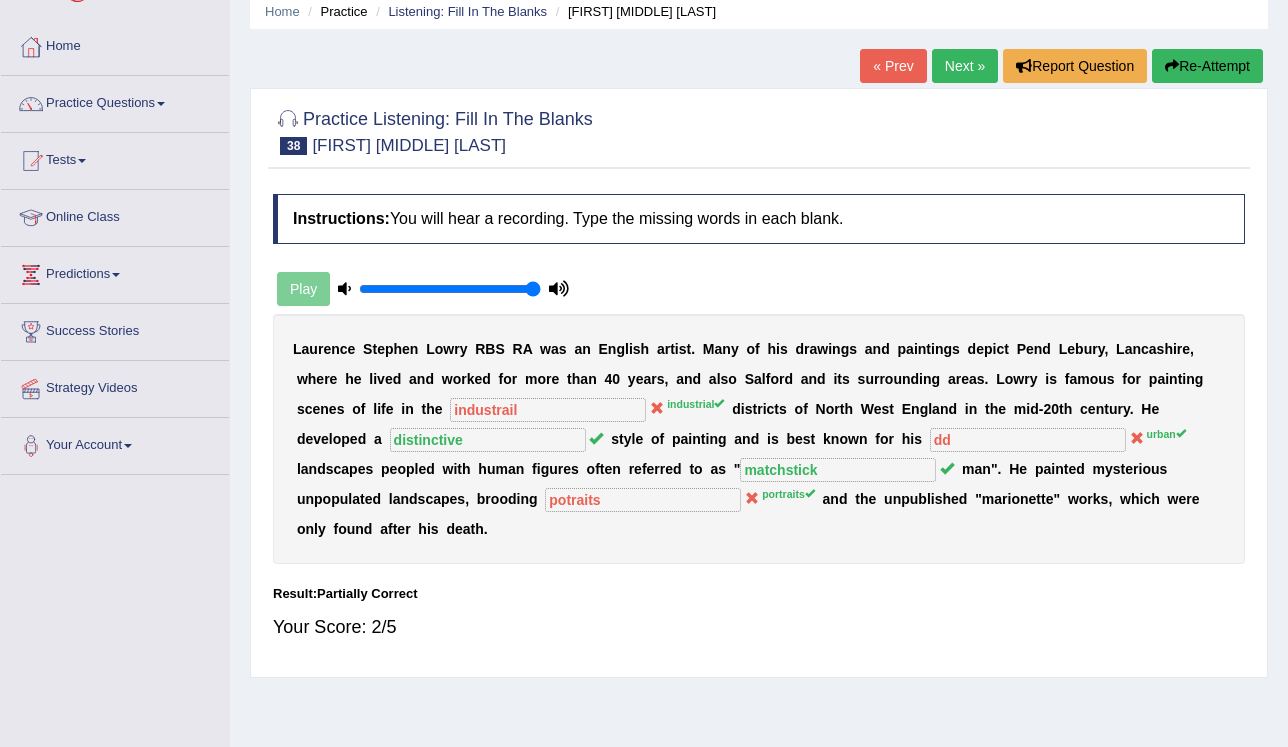 scroll, scrollTop: 80, scrollLeft: 0, axis: vertical 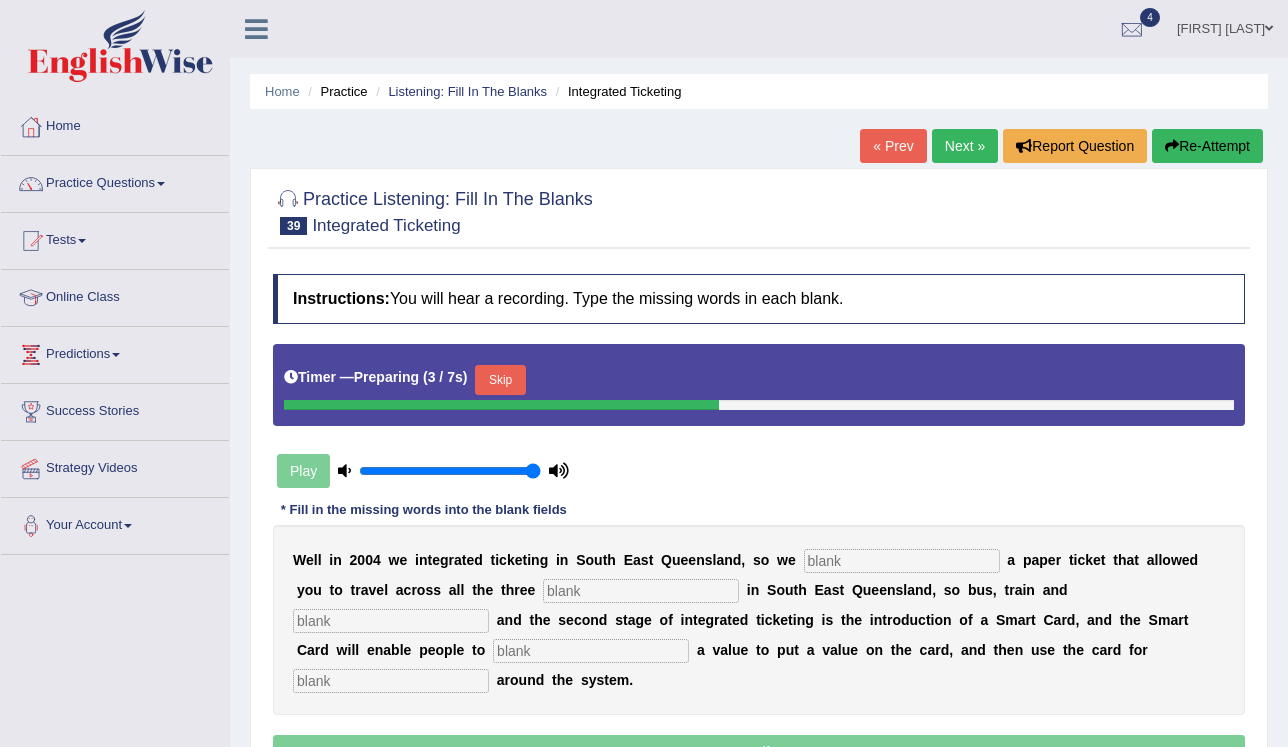 click on "Skip" at bounding box center (500, 380) 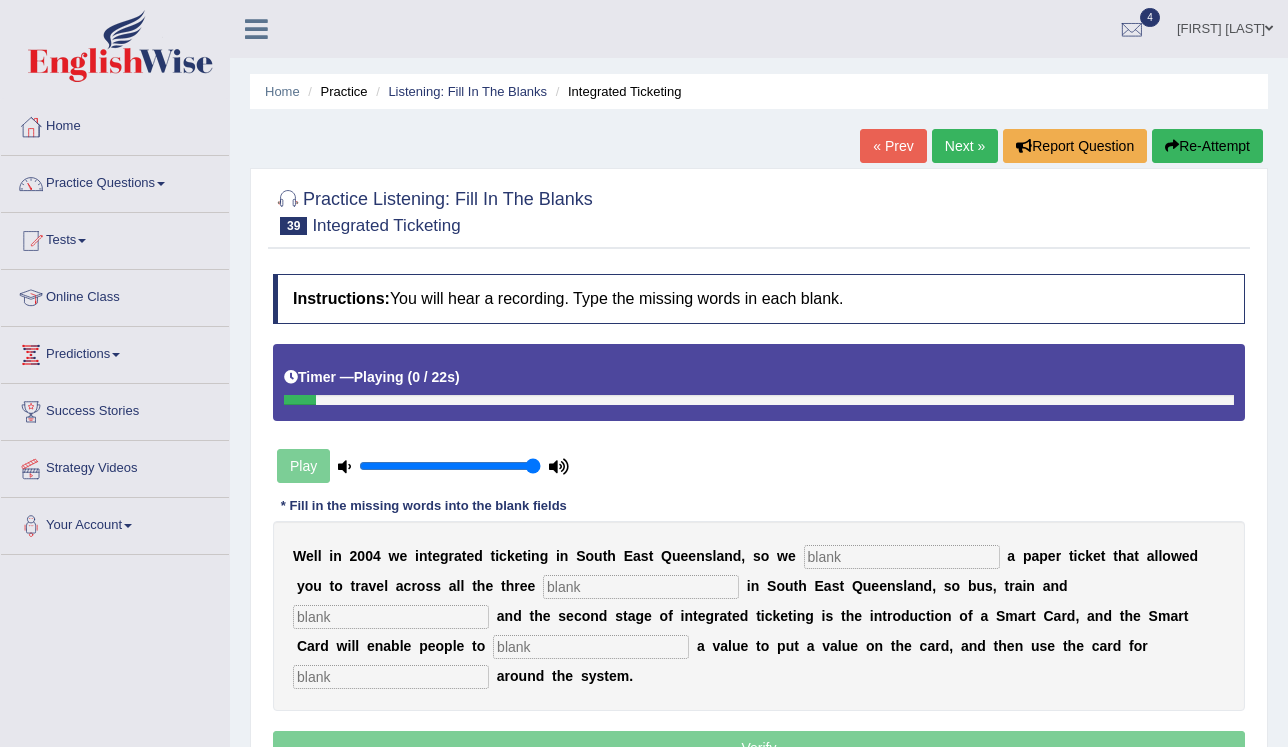 click at bounding box center (902, 557) 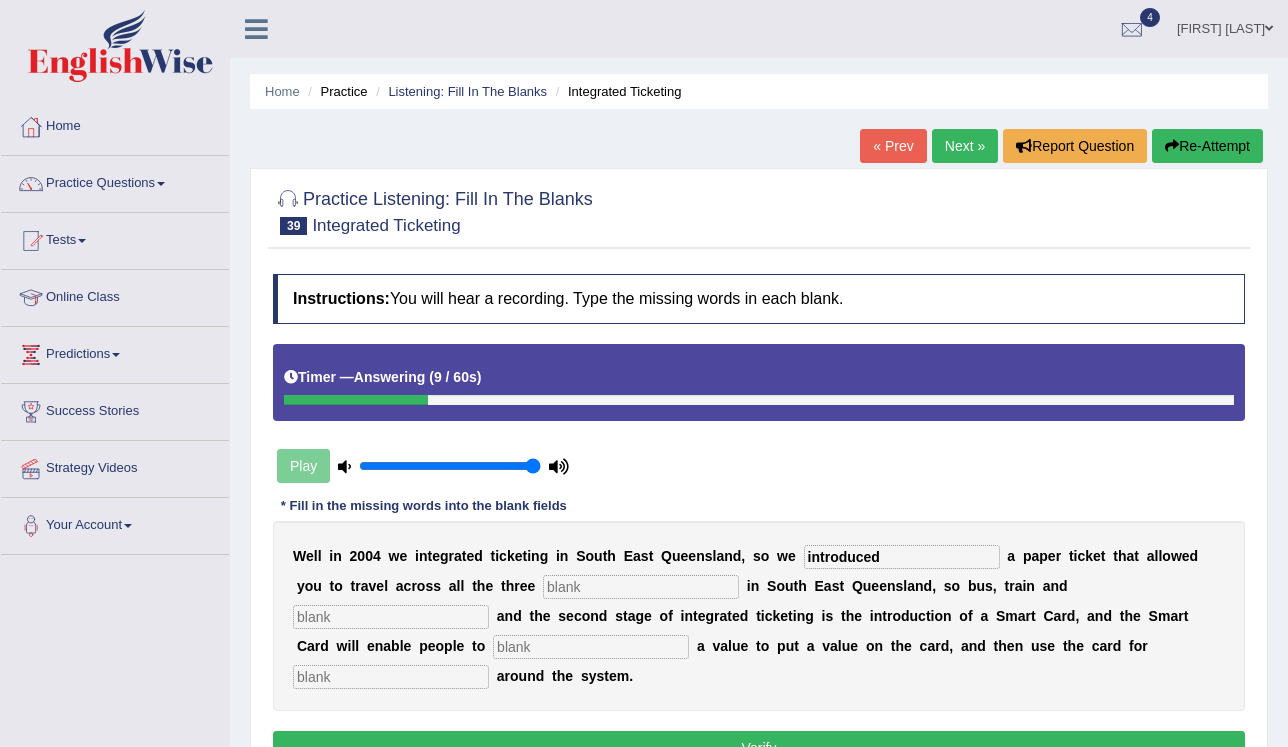 type on "introduced" 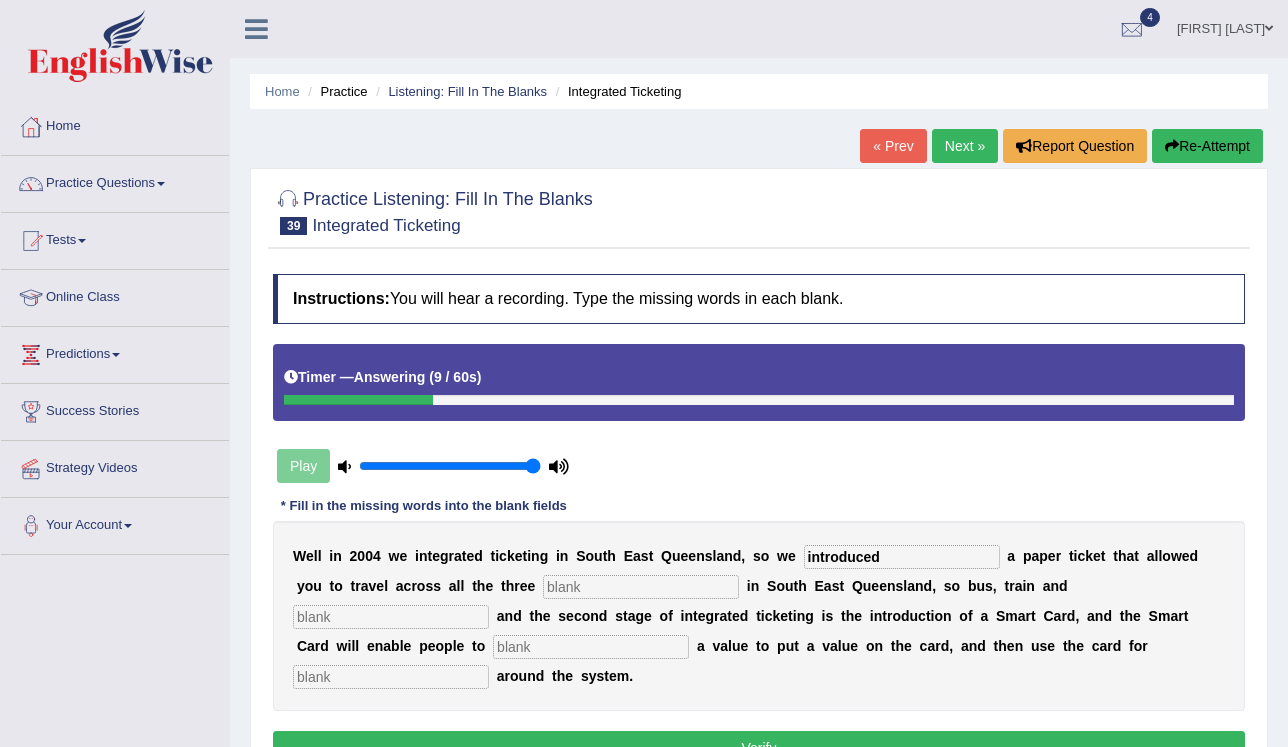 click at bounding box center (641, 587) 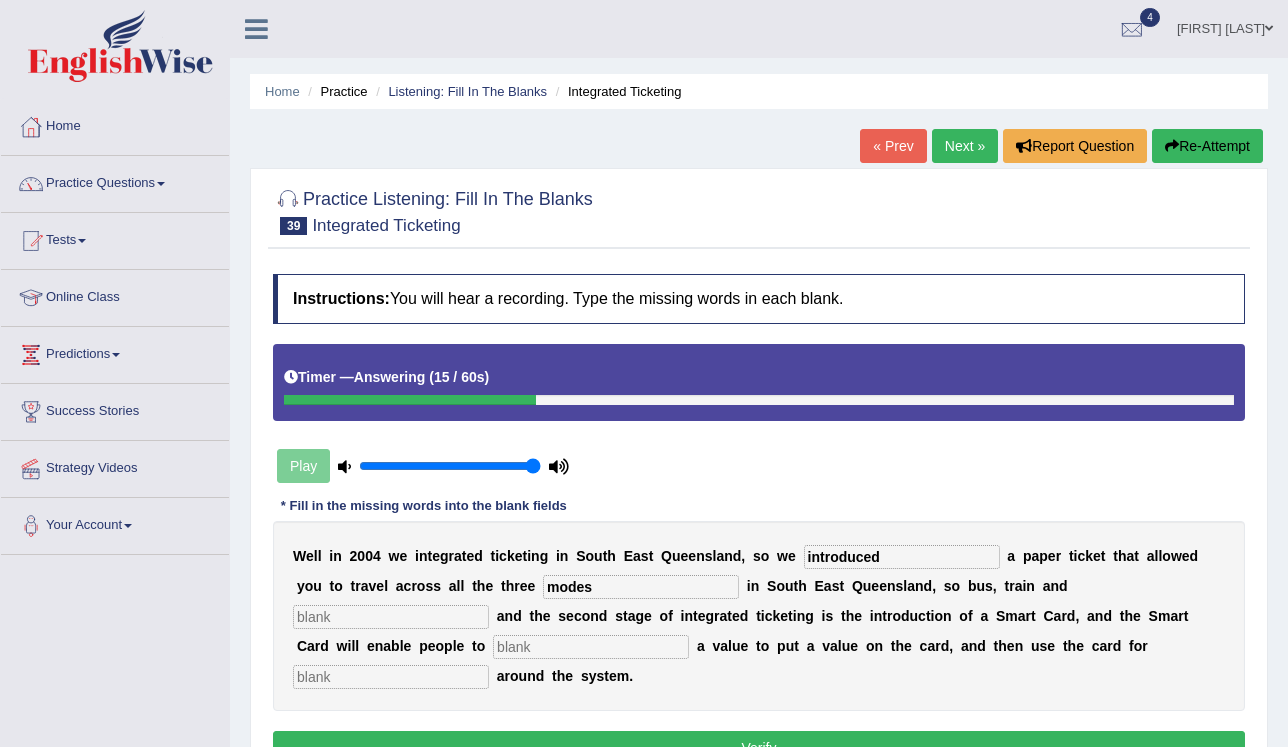 type on "modes" 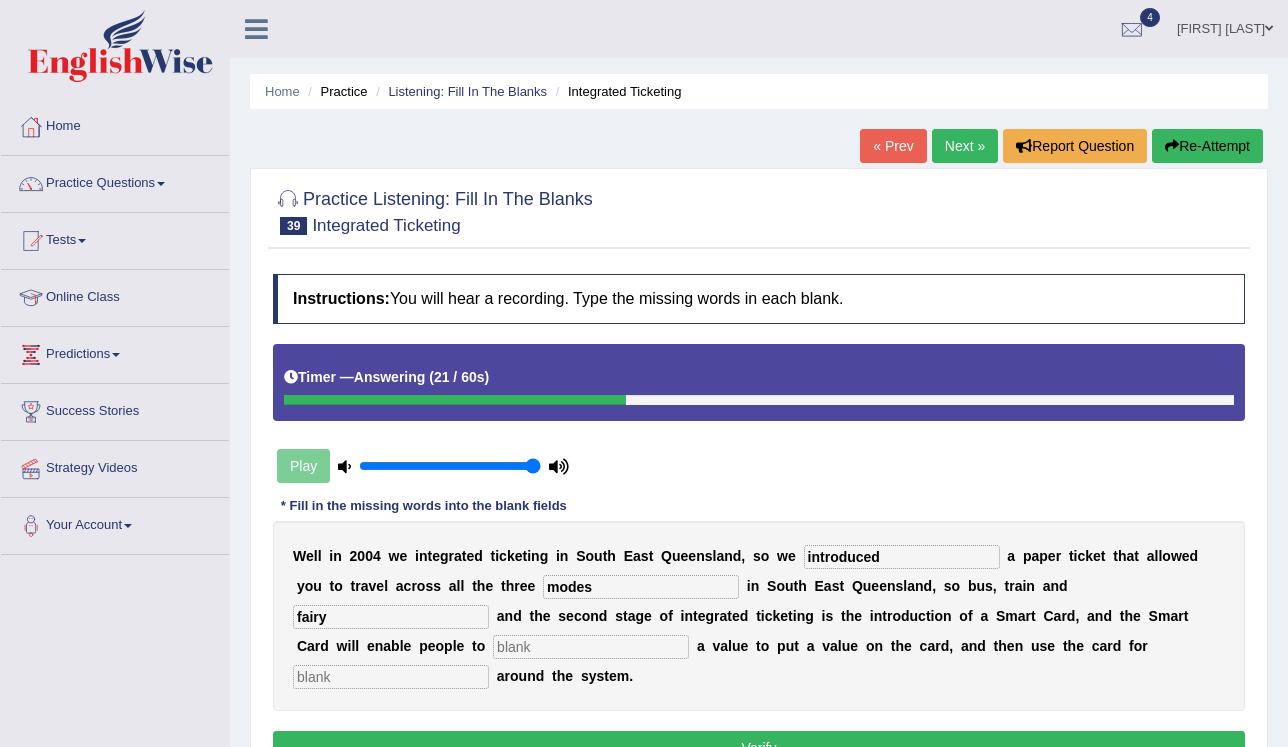 type on "fairy" 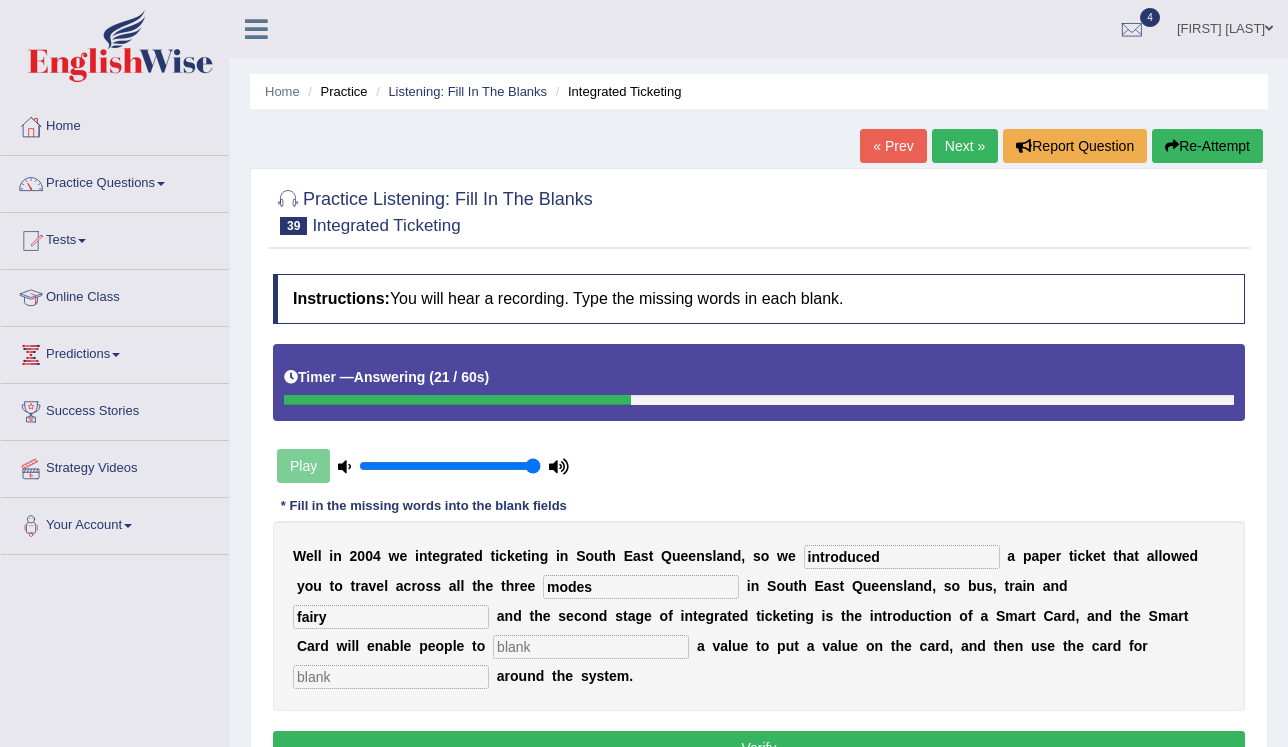 click at bounding box center (591, 647) 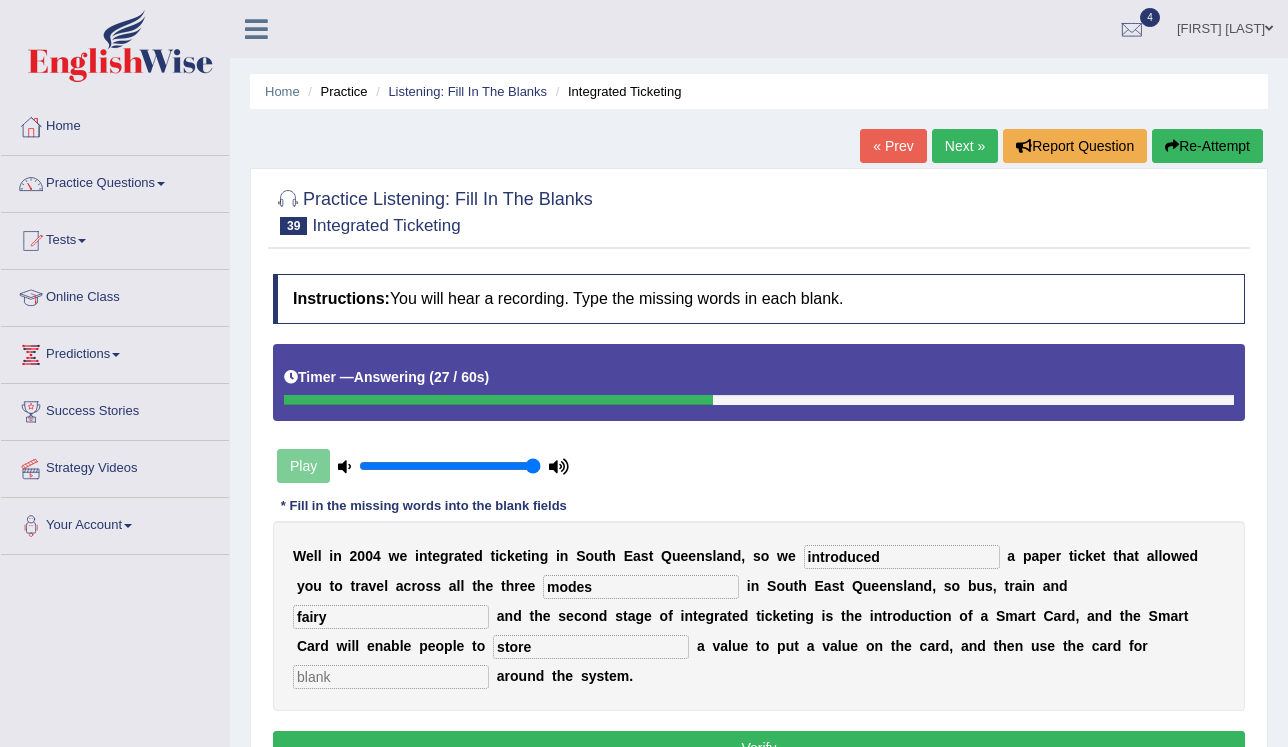 type on "store" 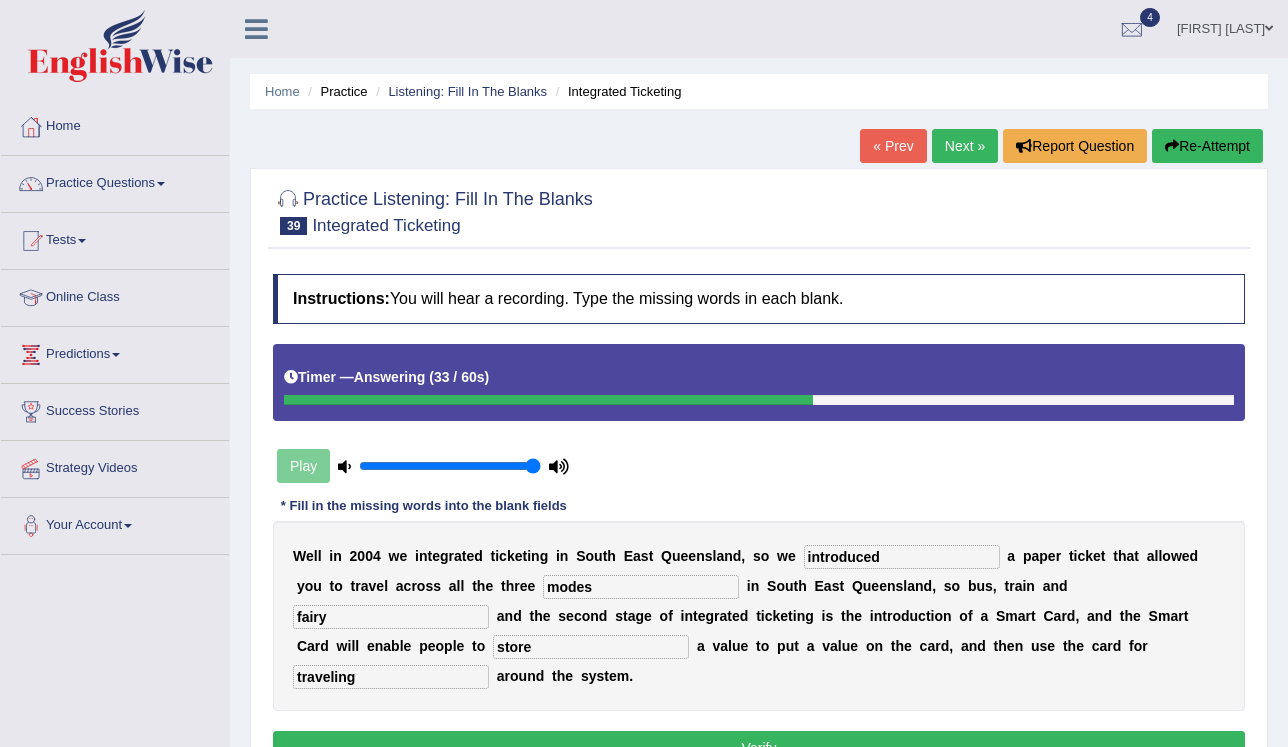 type on "traveling" 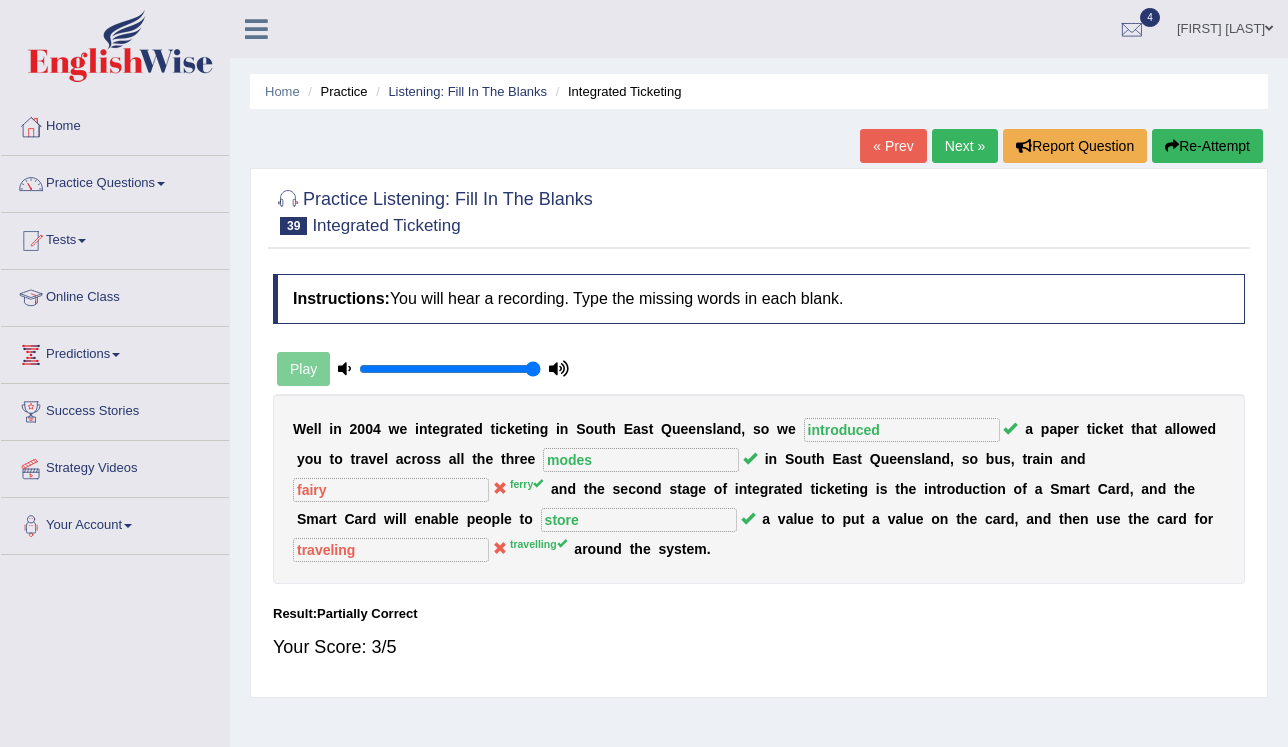 click on "Next »" at bounding box center (965, 146) 